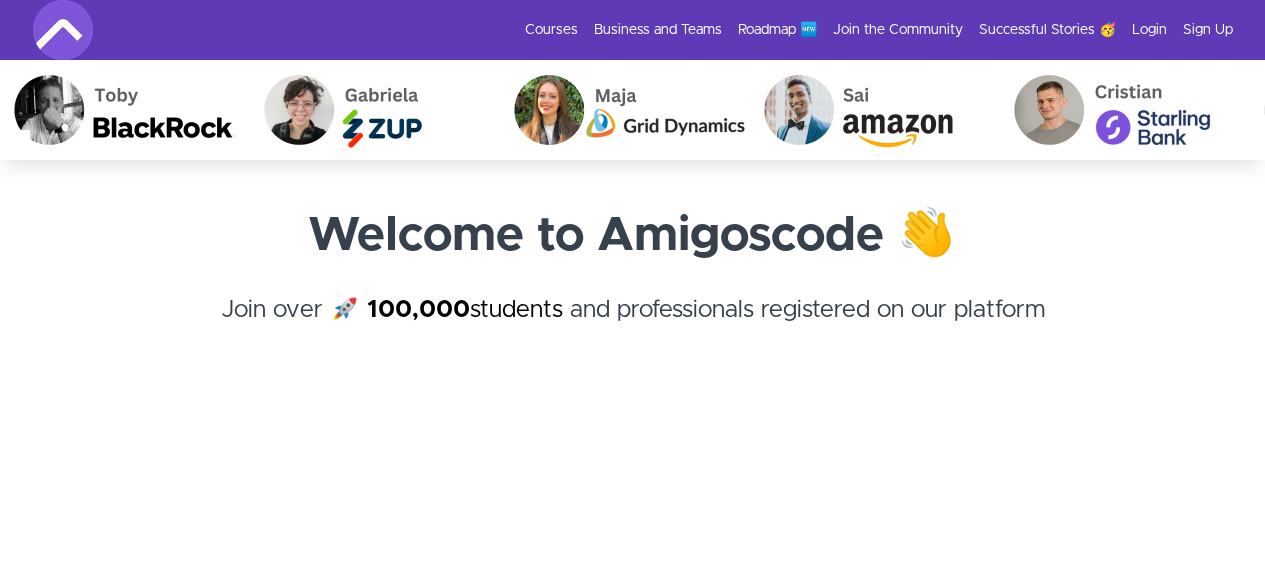 scroll, scrollTop: 0, scrollLeft: 0, axis: both 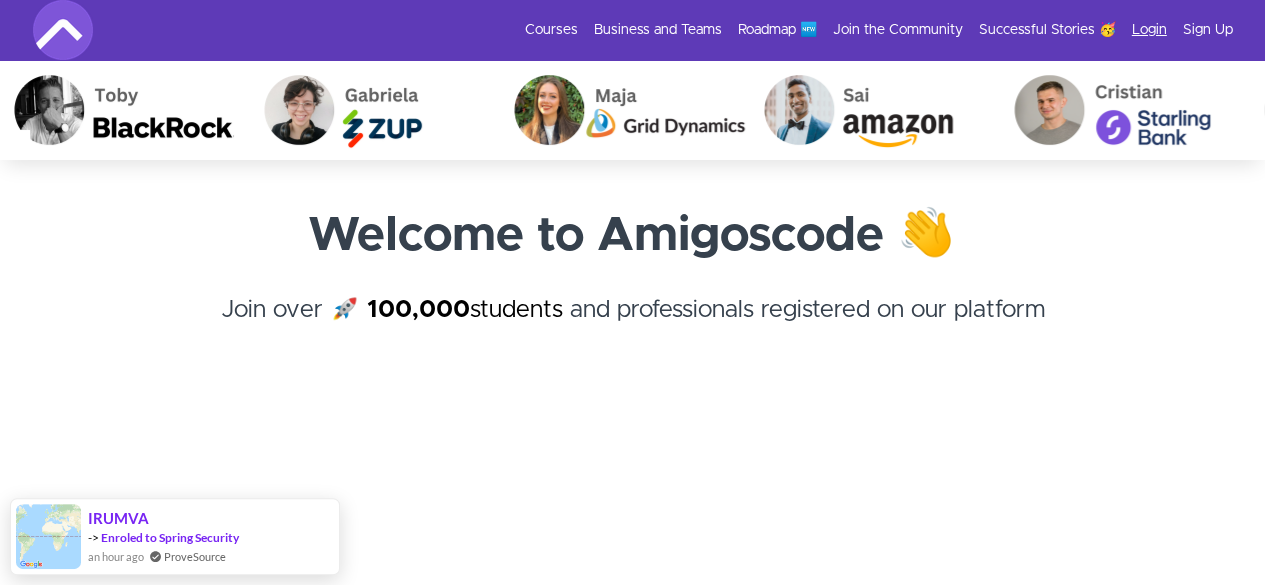 click on "Login" at bounding box center (1149, 30) 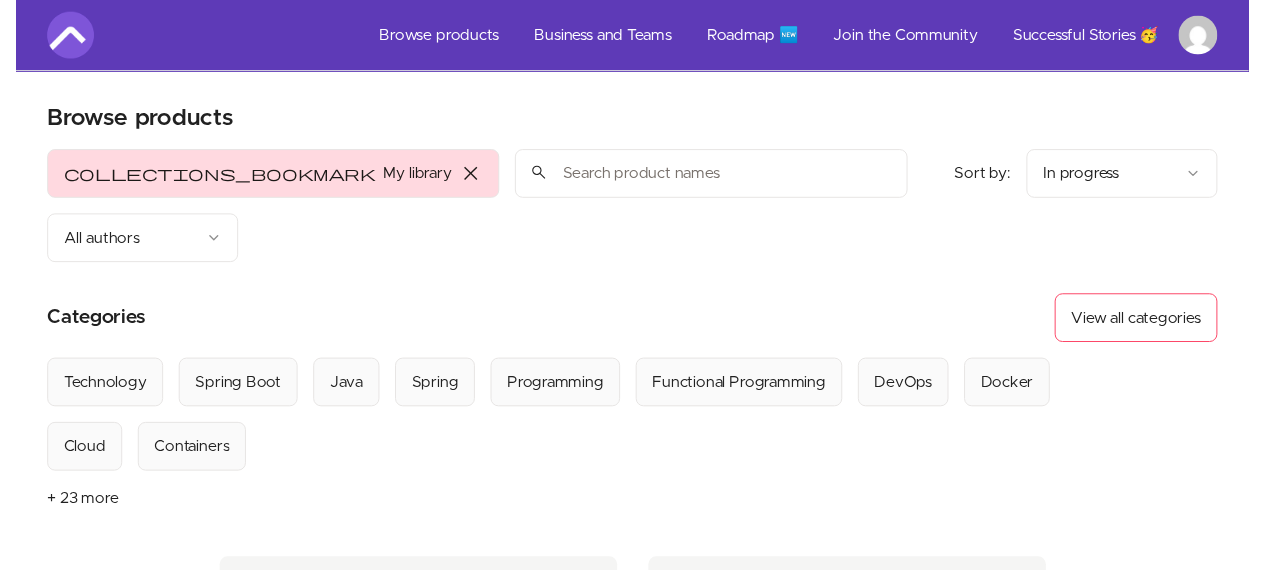 scroll, scrollTop: 0, scrollLeft: 0, axis: both 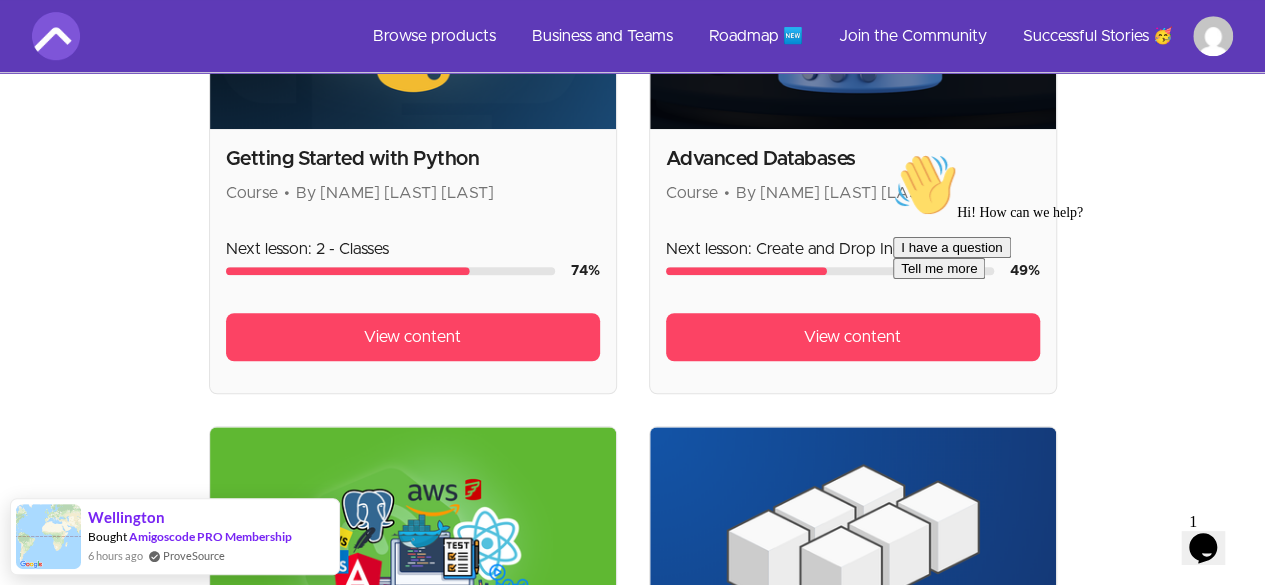 click on "Hi! How can we help? I have a question Tell me more" at bounding box center (1073, 216) 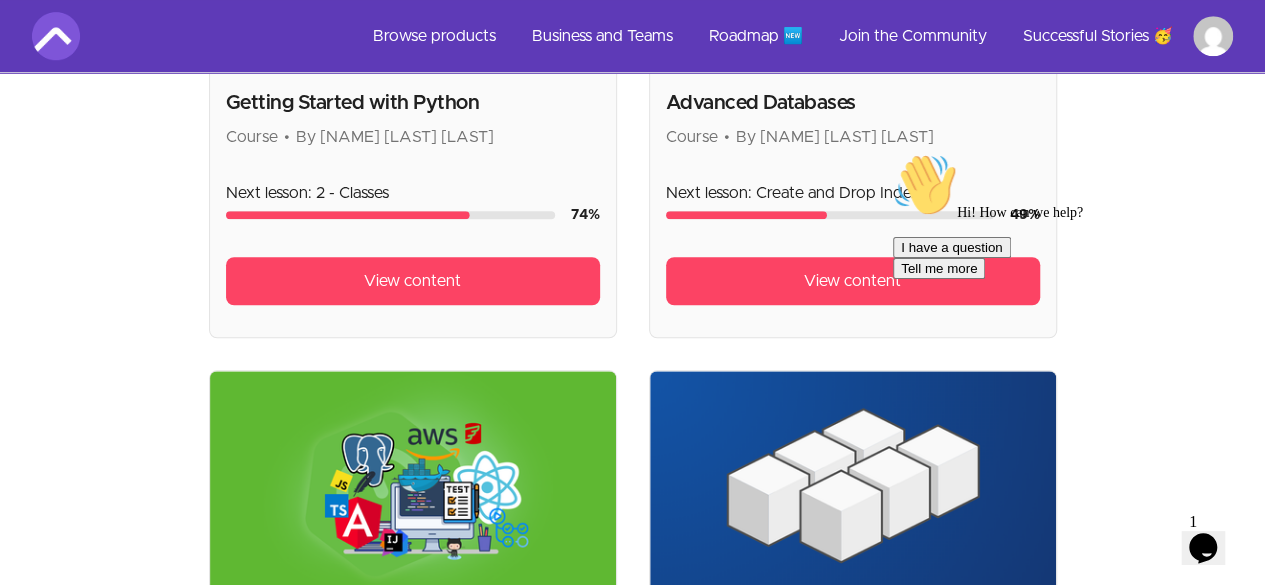 scroll, scrollTop: 730, scrollLeft: 0, axis: vertical 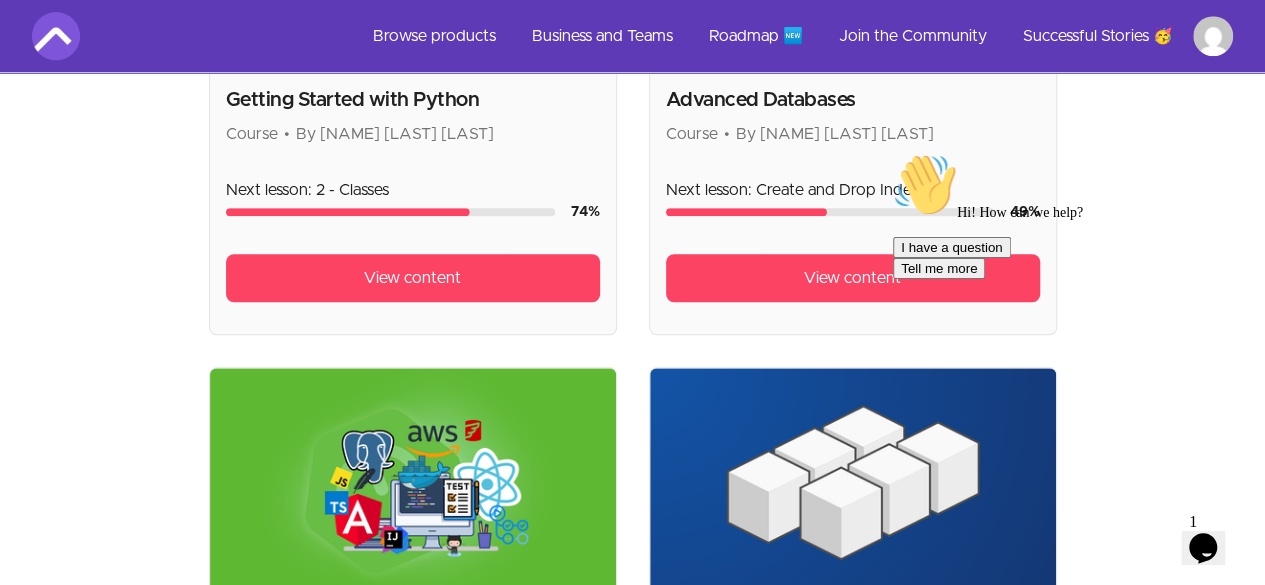 click on "Hi! How can we help? I have a question Tell me more" at bounding box center (1073, 216) 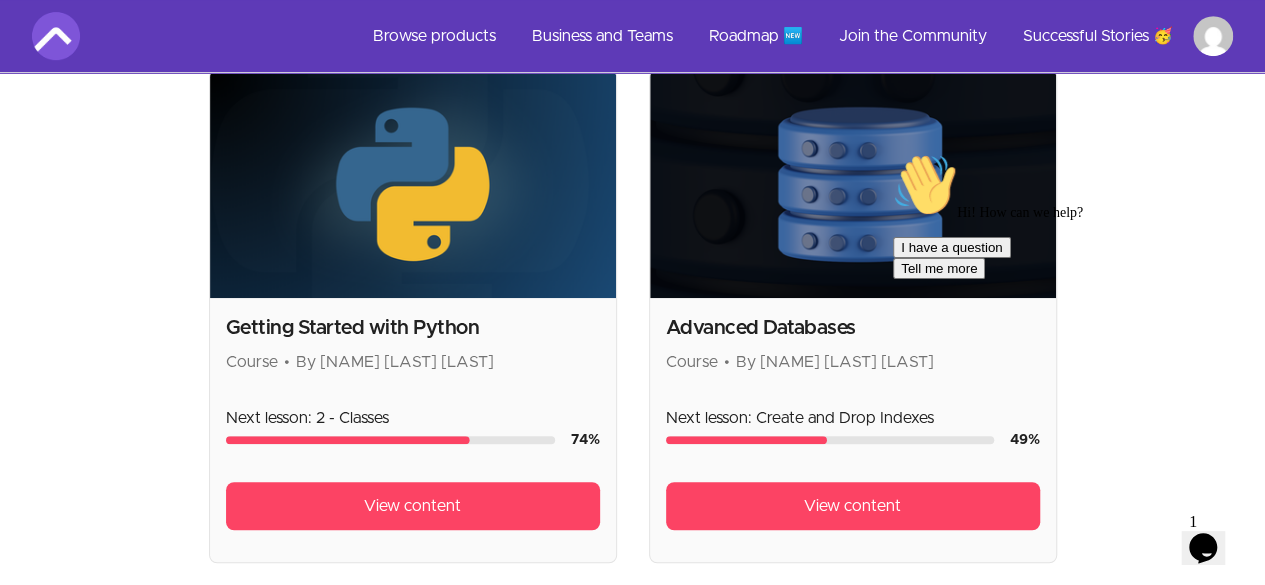 scroll, scrollTop: 488, scrollLeft: 0, axis: vertical 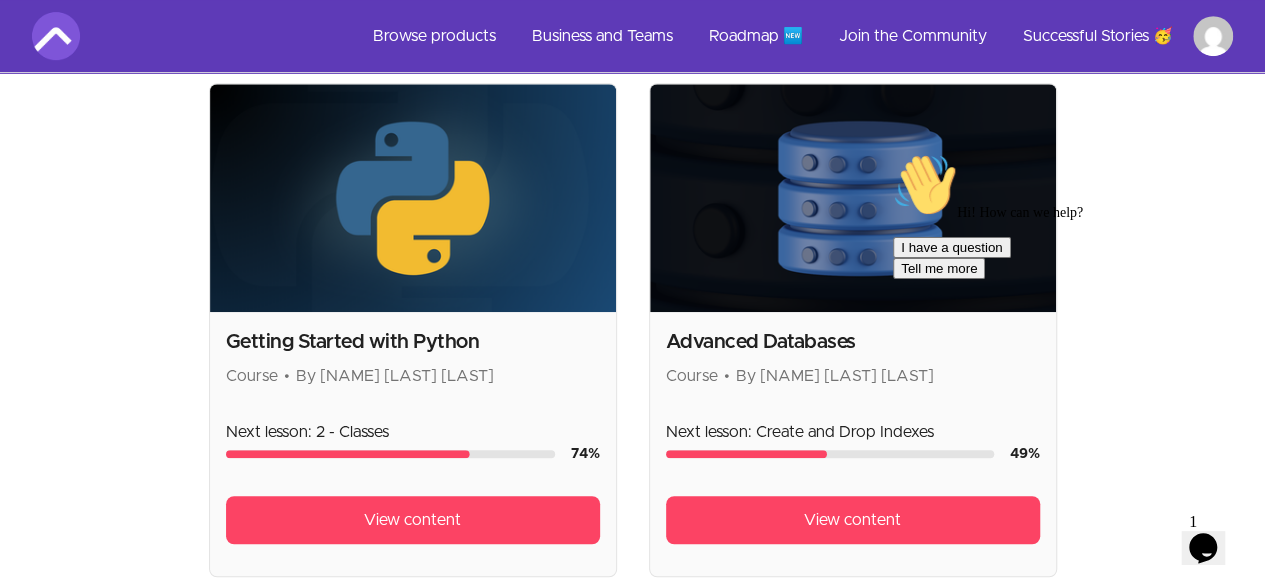 click at bounding box center (893, 153) 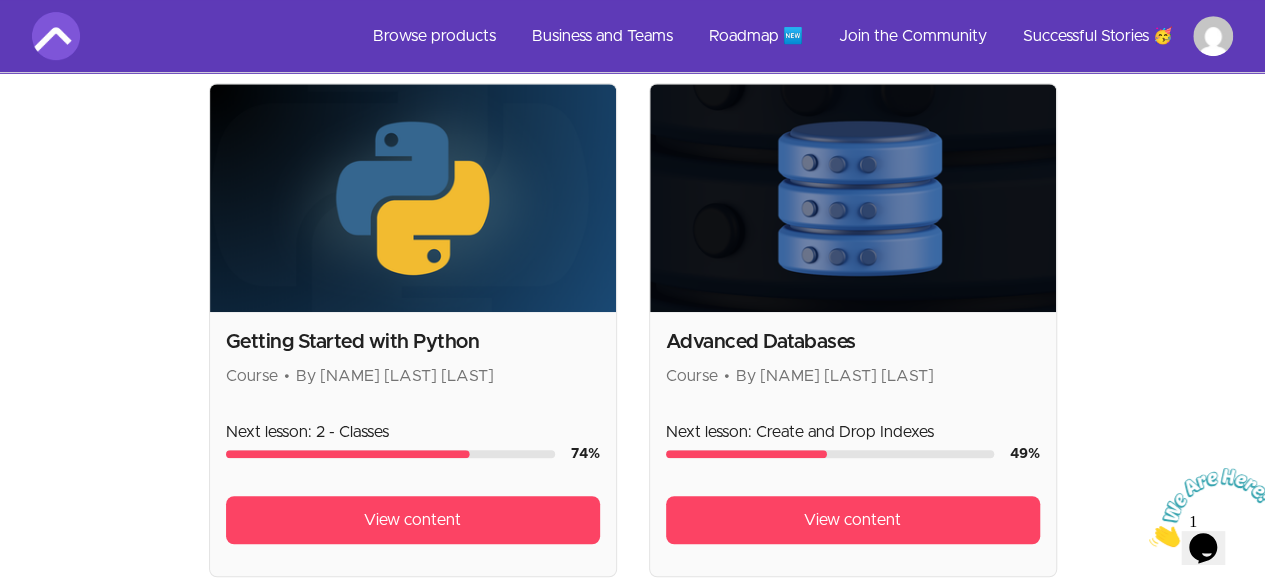click on "View content" at bounding box center [412, 1047] 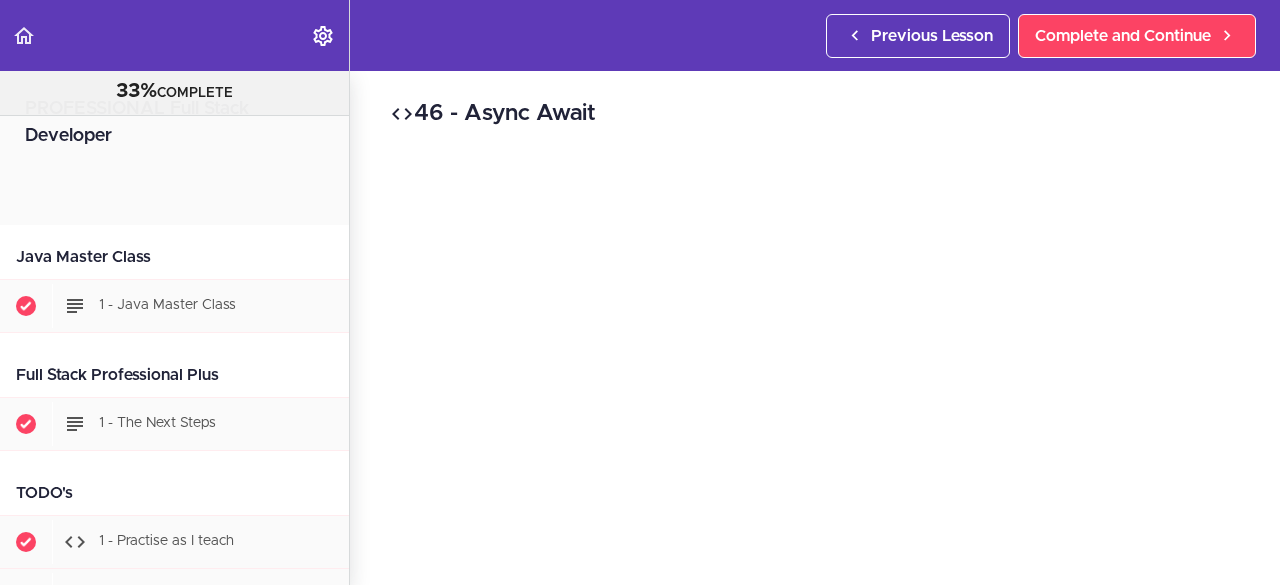 scroll, scrollTop: 0, scrollLeft: 0, axis: both 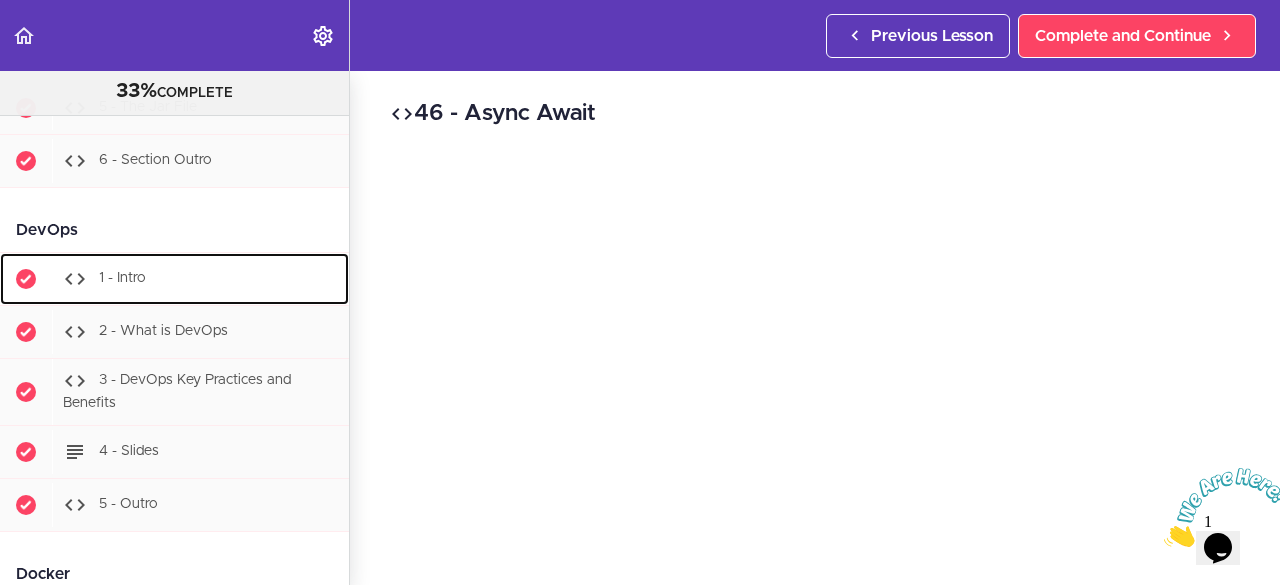 click on "1 - Intro" at bounding box center [122, 279] 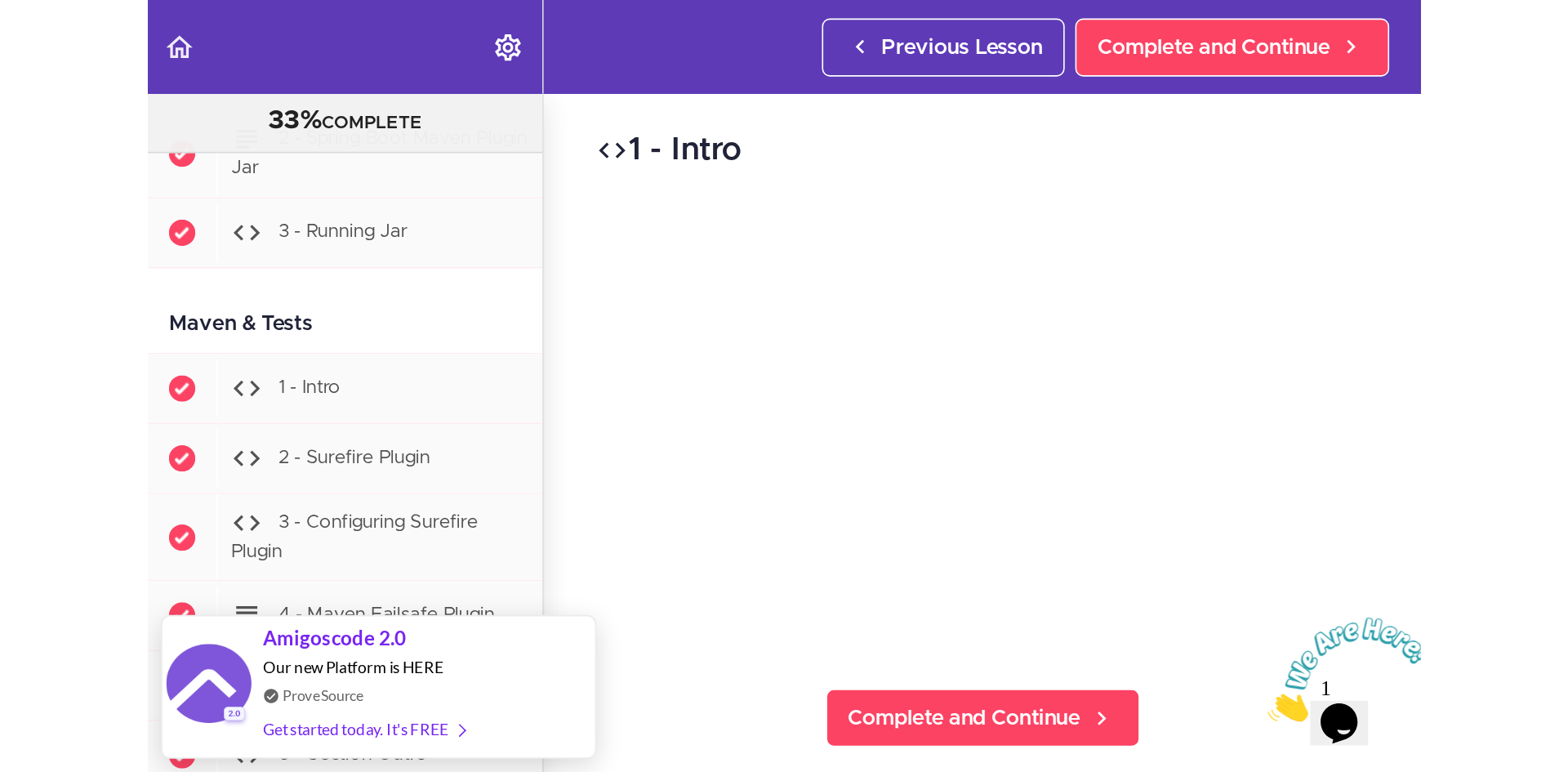 scroll, scrollTop: 10838, scrollLeft: 0, axis: vertical 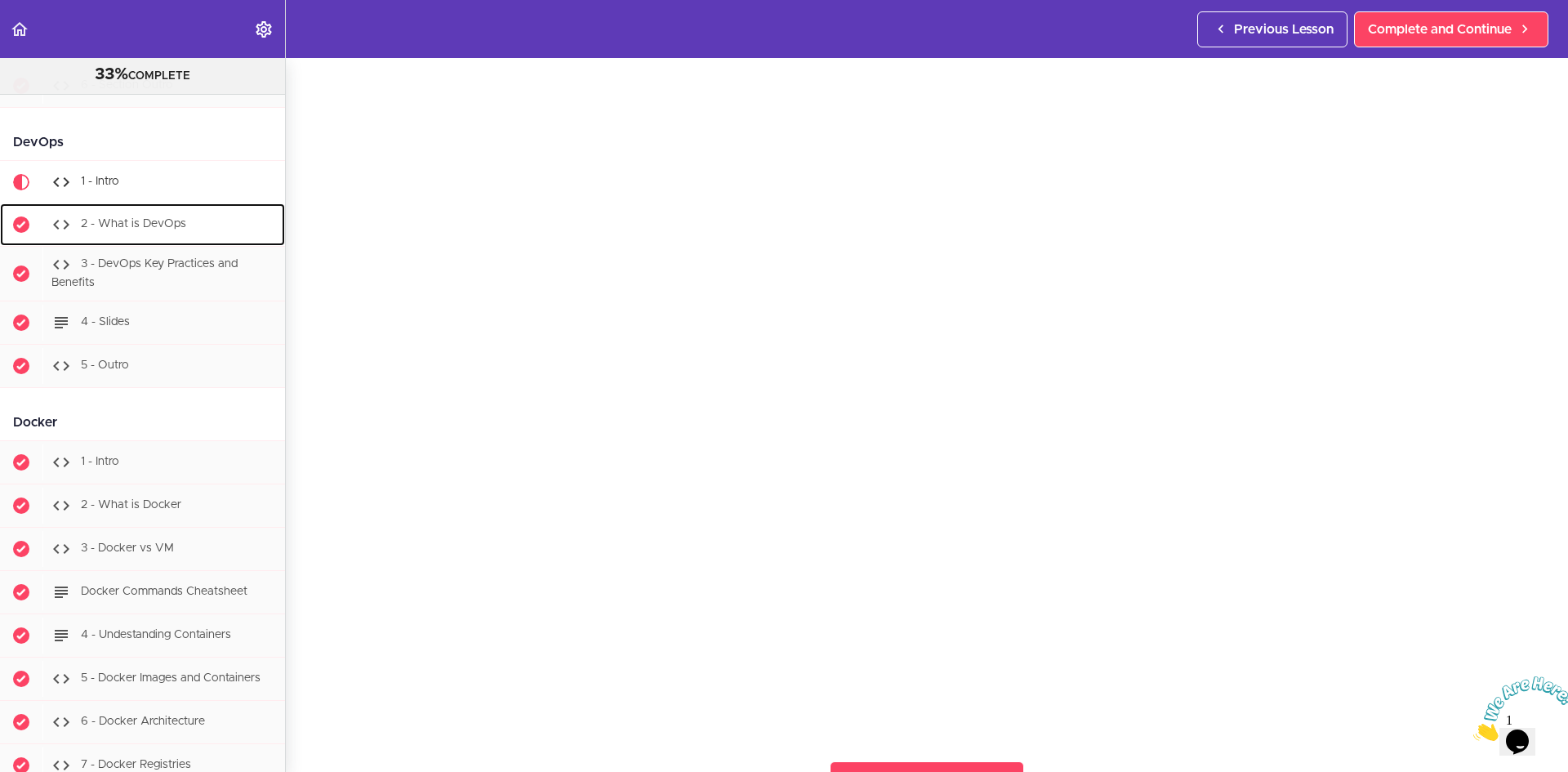 click on "2 - What is DevOps" at bounding box center (133, 225) 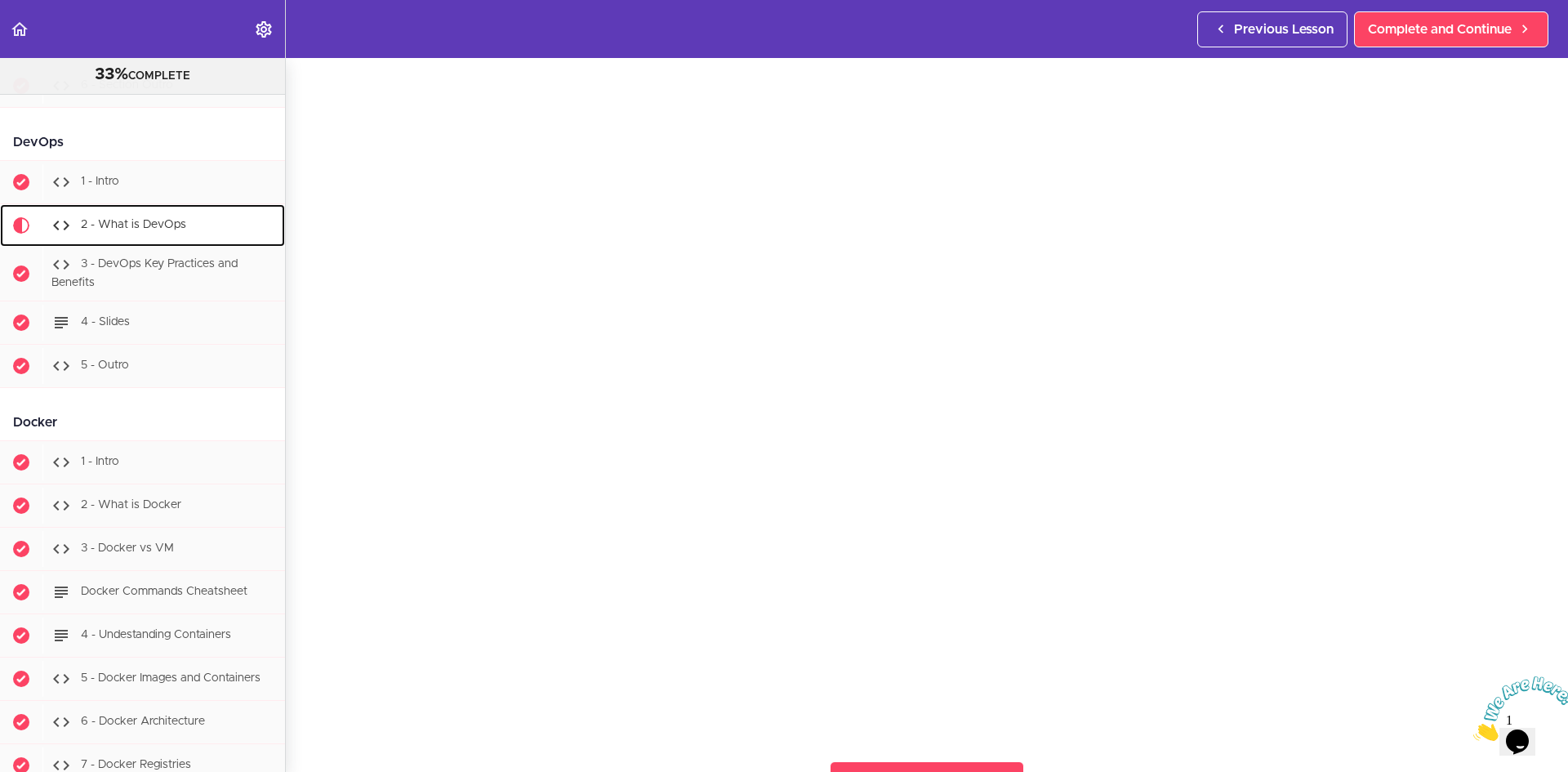 scroll, scrollTop: 0, scrollLeft: 0, axis: both 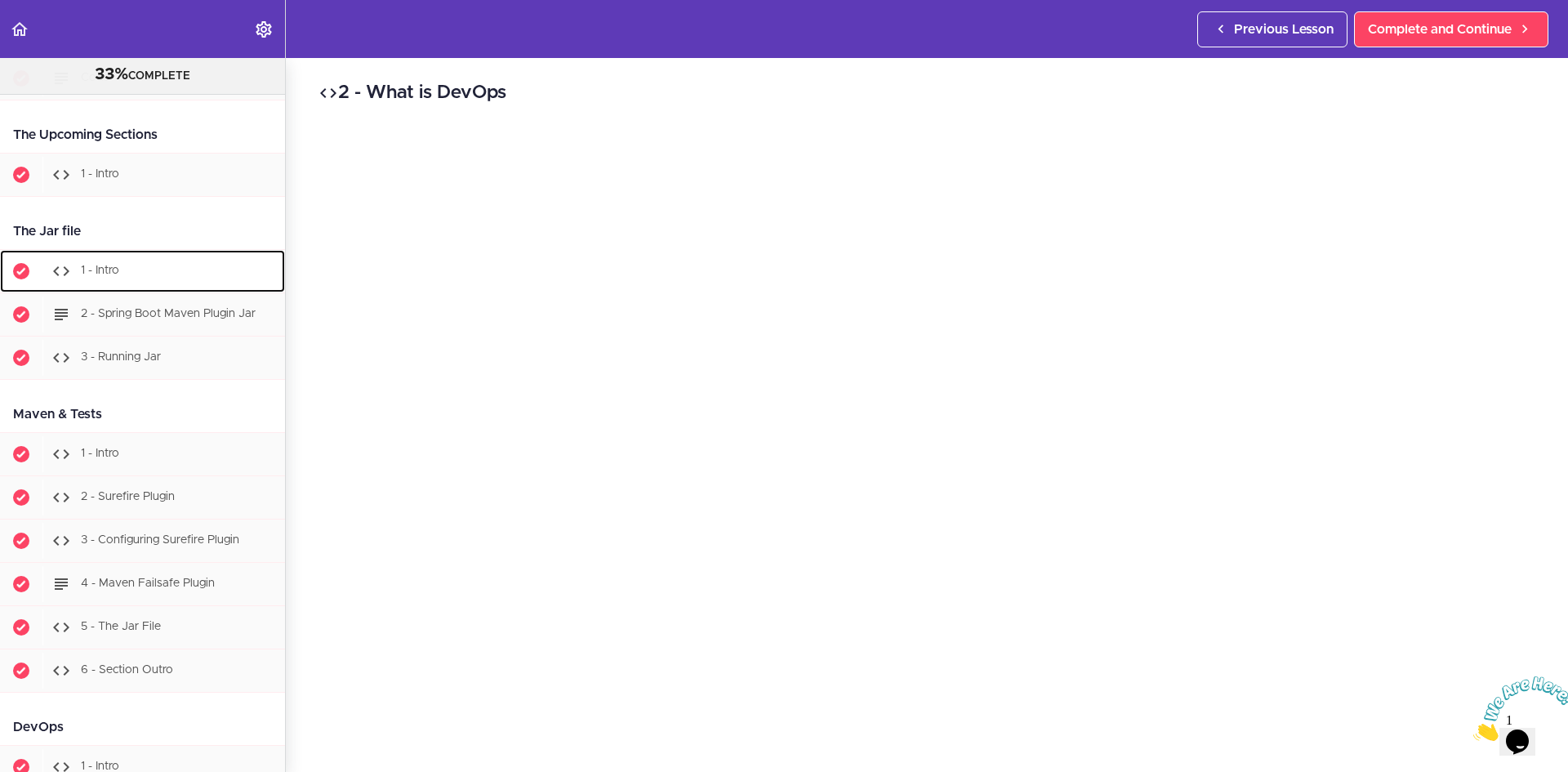 click on "1 - Intro" at bounding box center (100, 271) 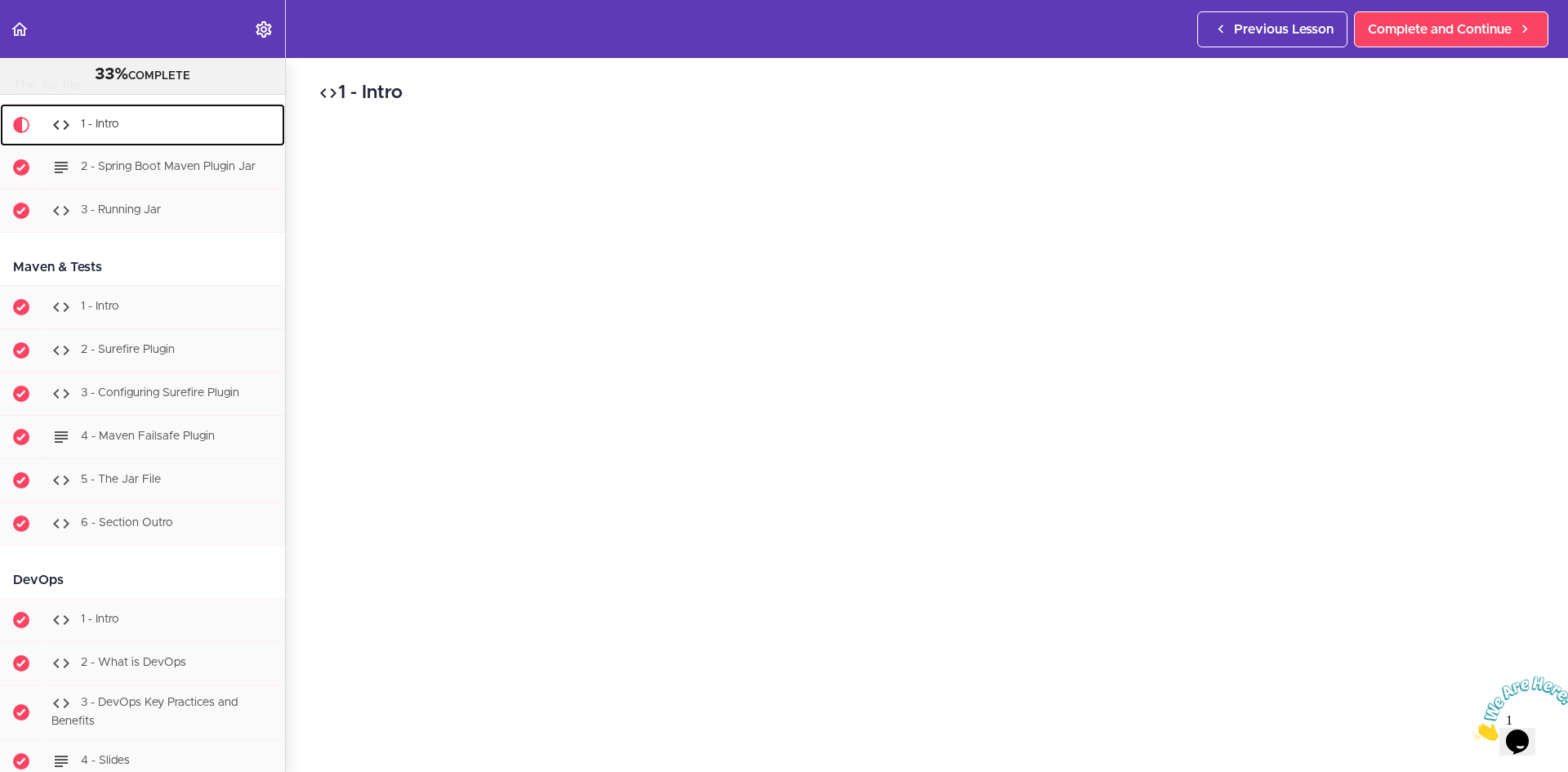 scroll, scrollTop: 10407, scrollLeft: 0, axis: vertical 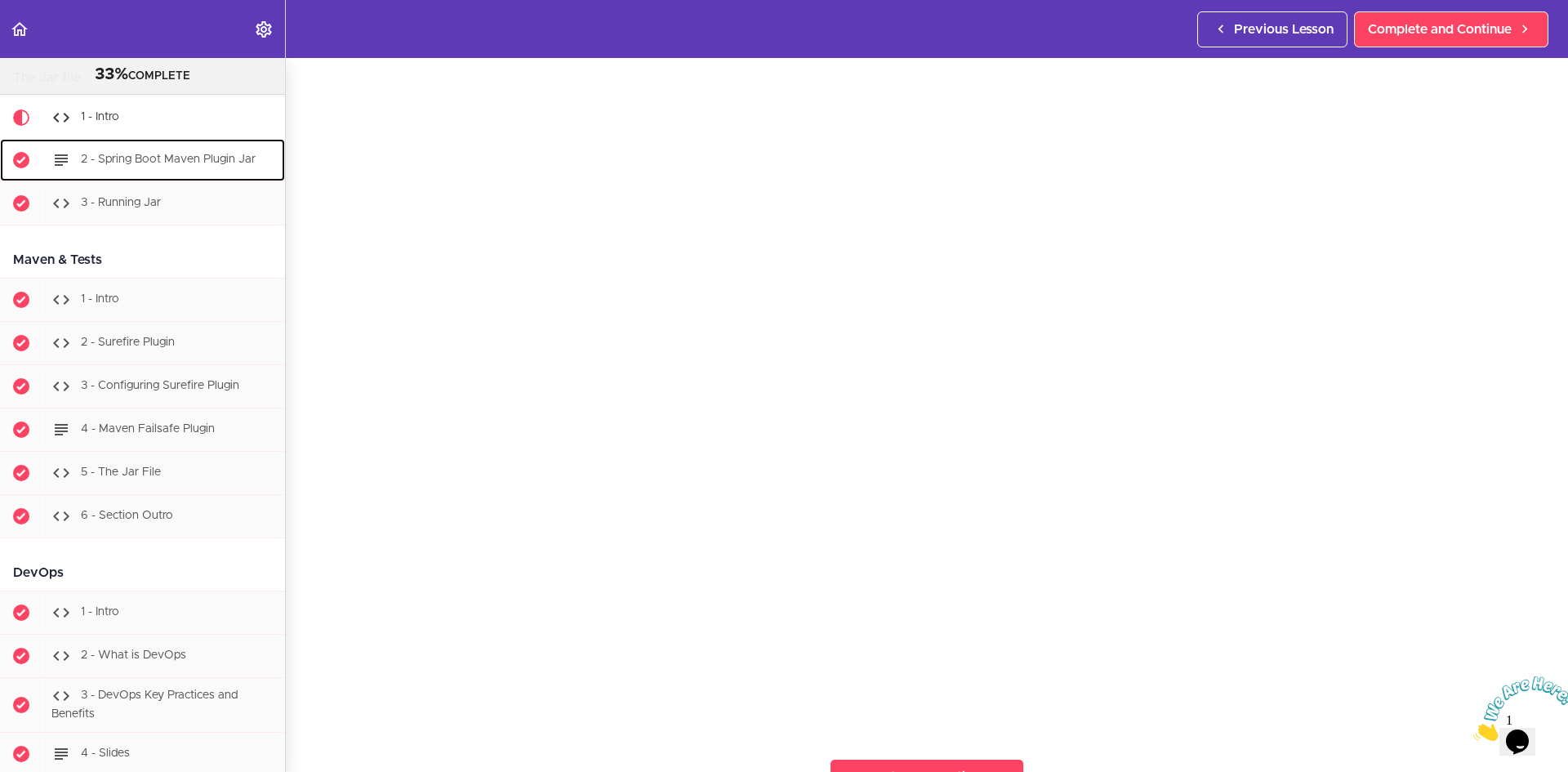 click on "2 - Spring Boot Maven Plugin Jar" at bounding box center [168, 160] 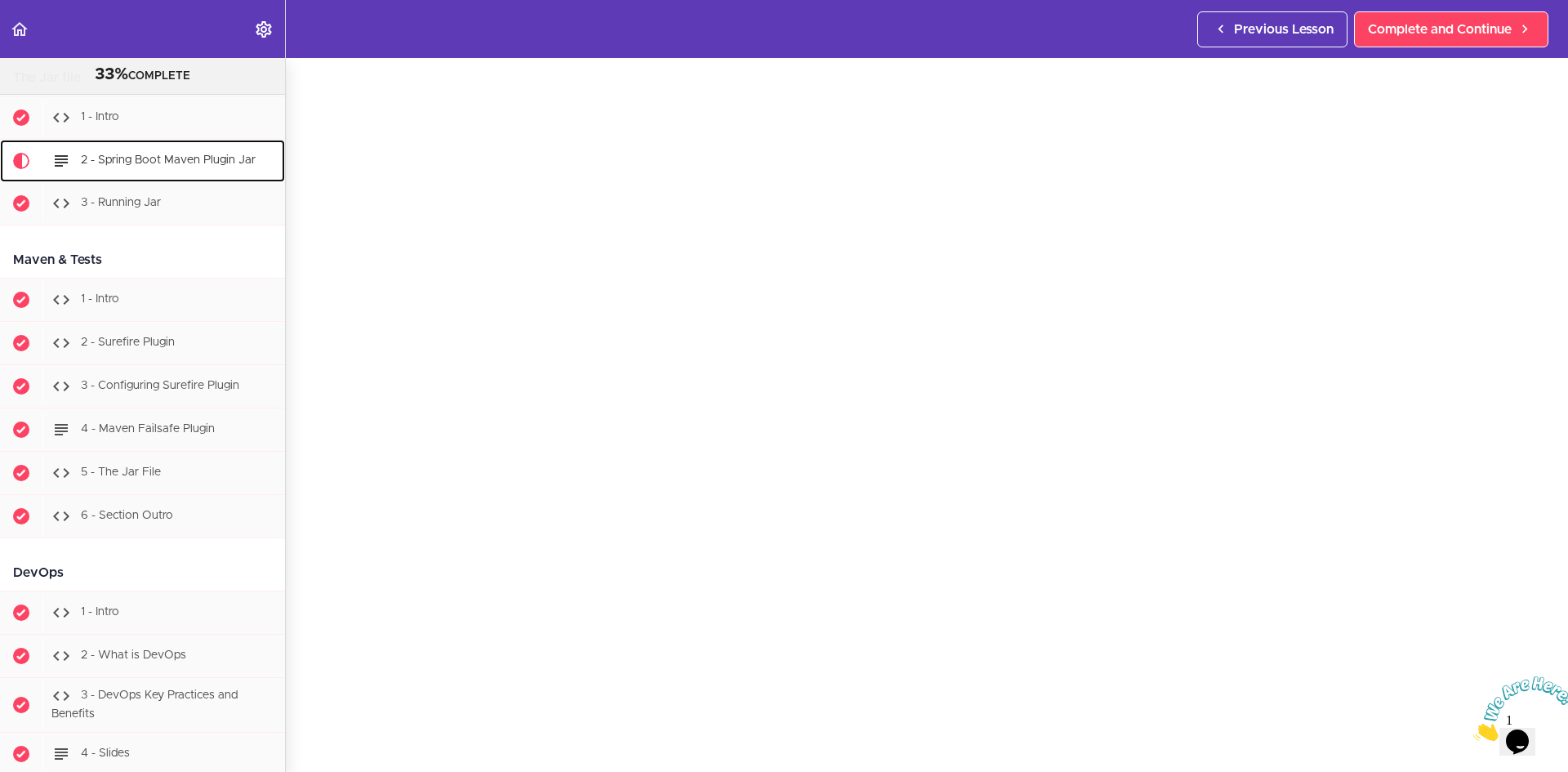 scroll, scrollTop: 0, scrollLeft: 0, axis: both 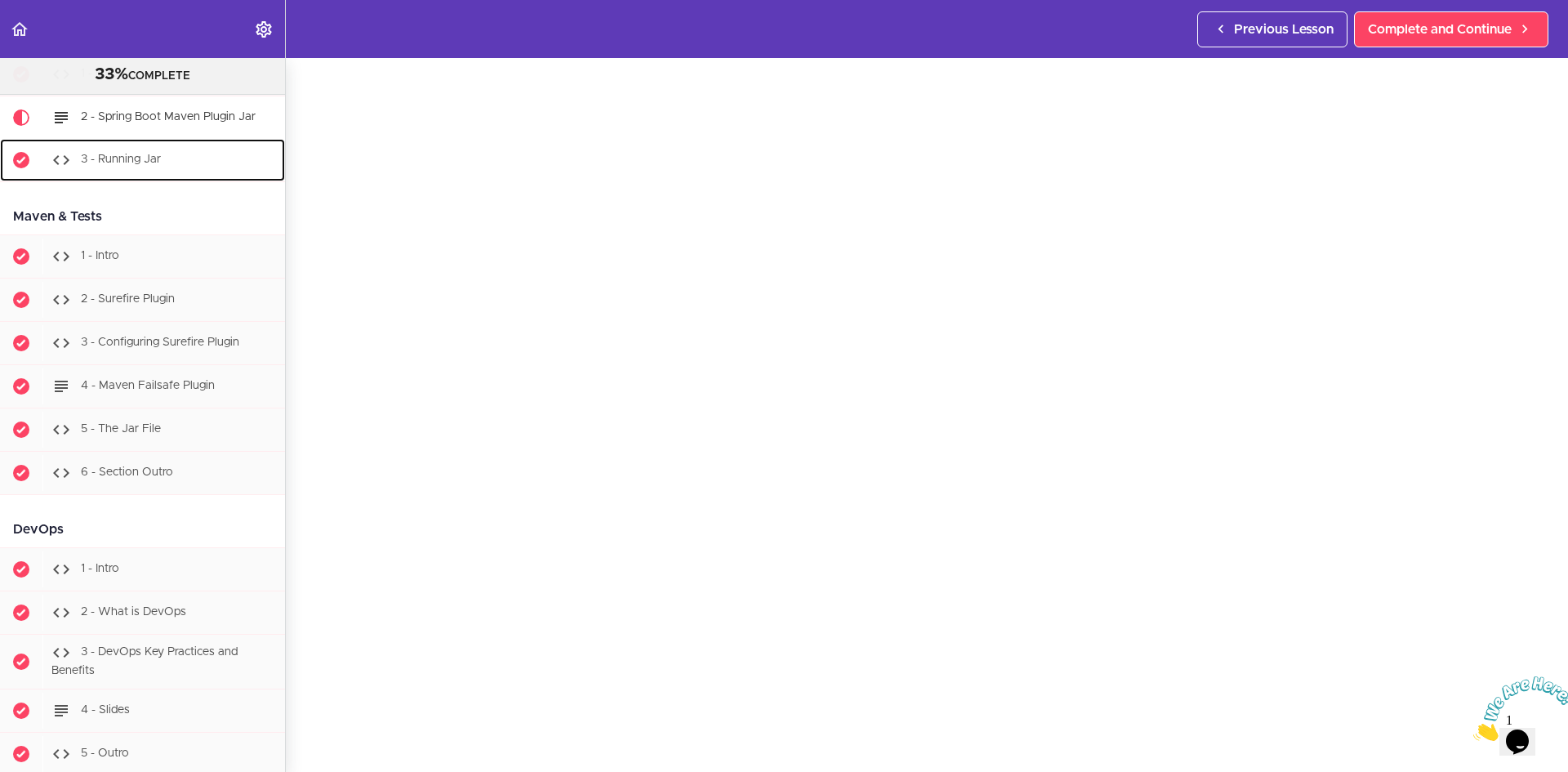 click on "3 - Running Jar" at bounding box center (163, 160) 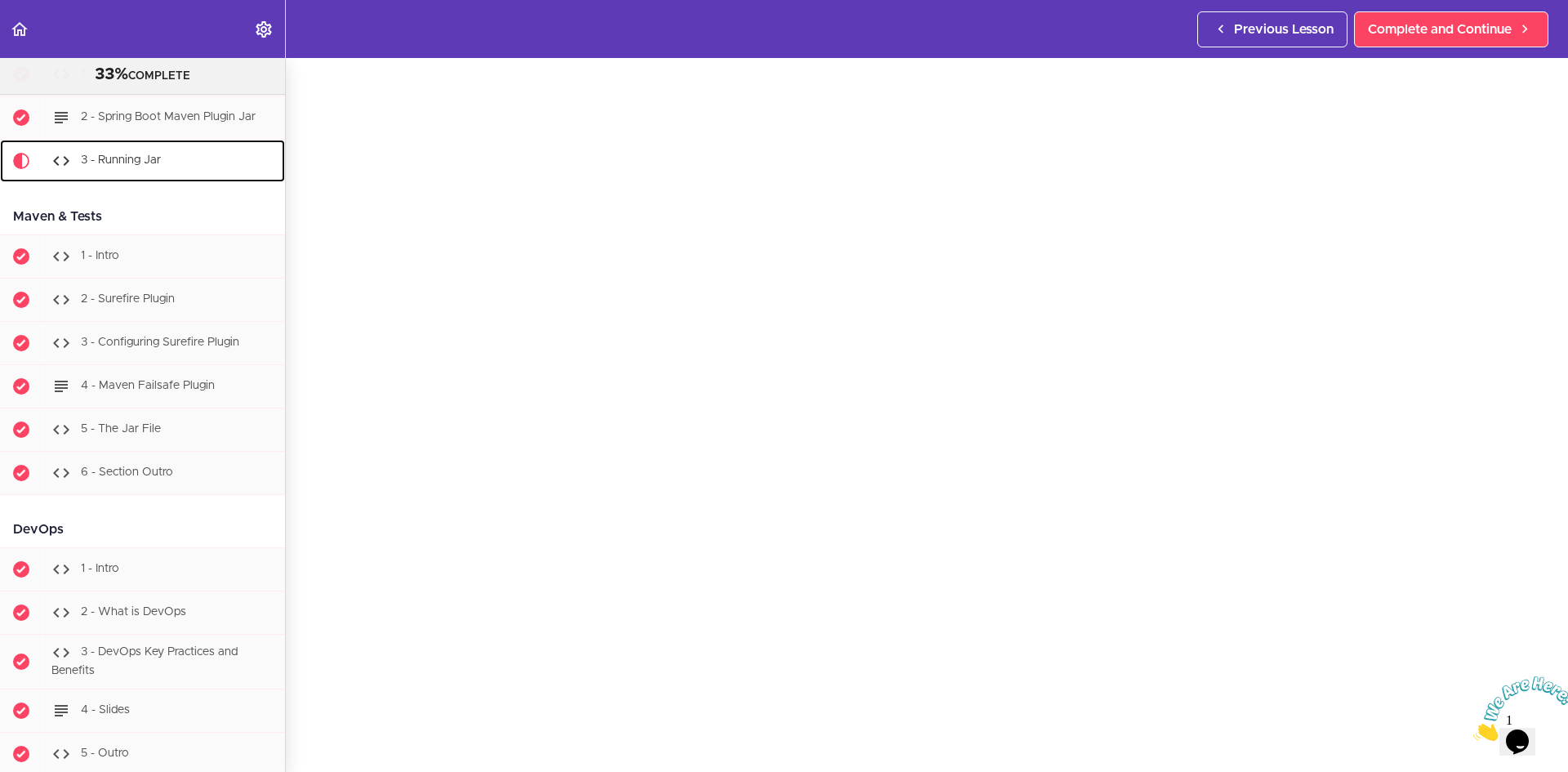 scroll, scrollTop: 0, scrollLeft: 0, axis: both 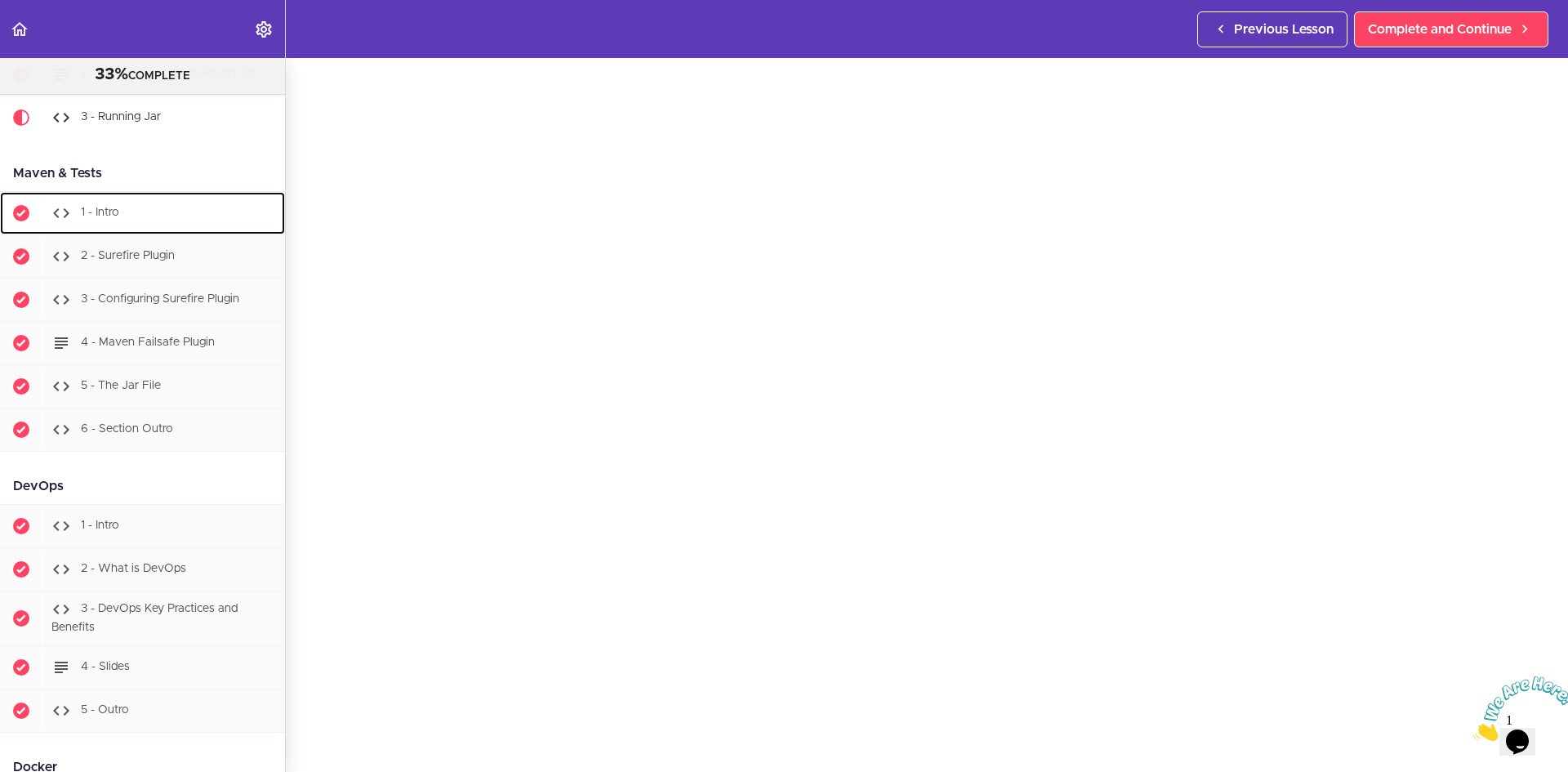 click on "1 - Intro" at bounding box center (163, 213) 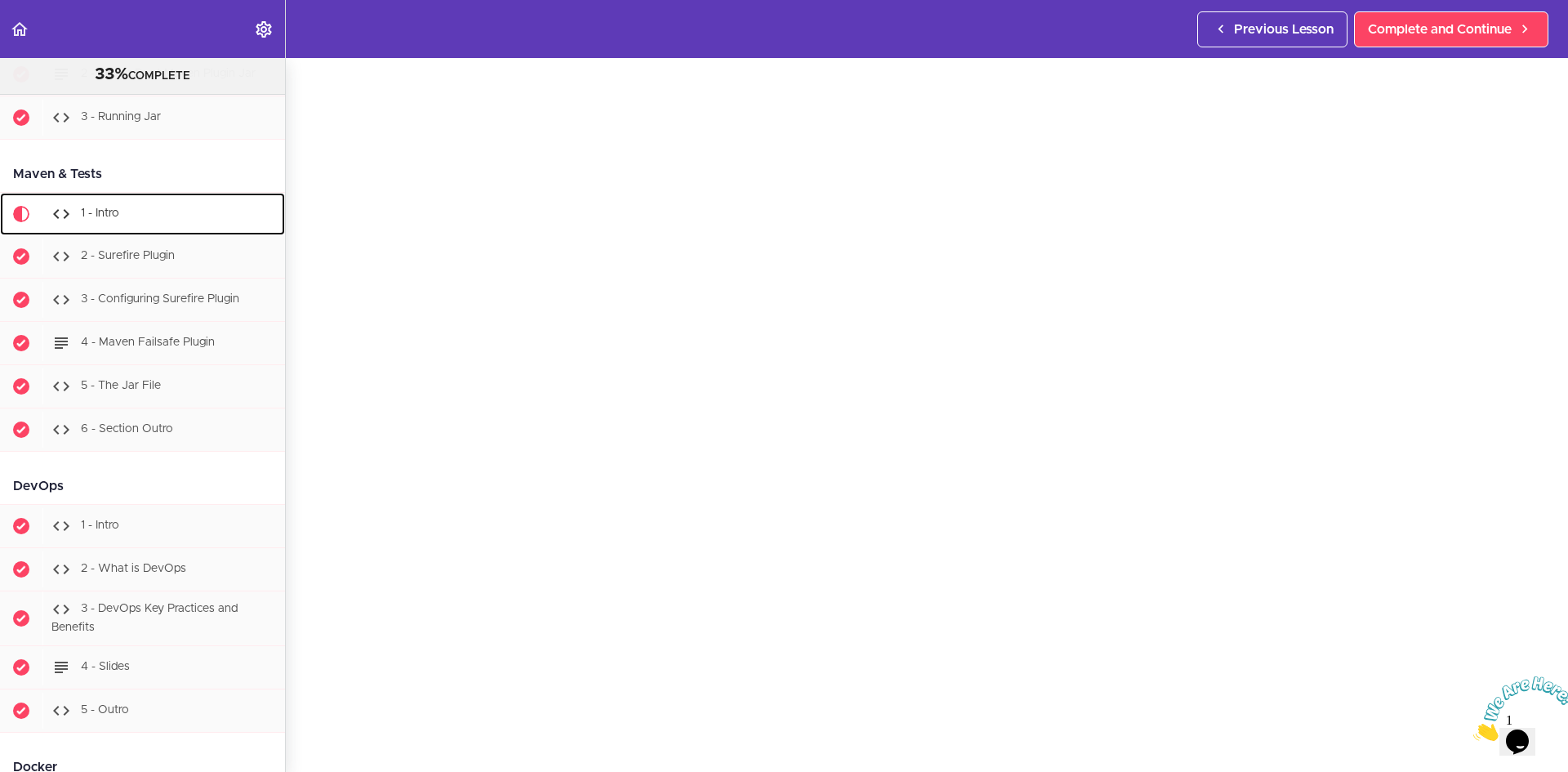 scroll, scrollTop: 0, scrollLeft: 0, axis: both 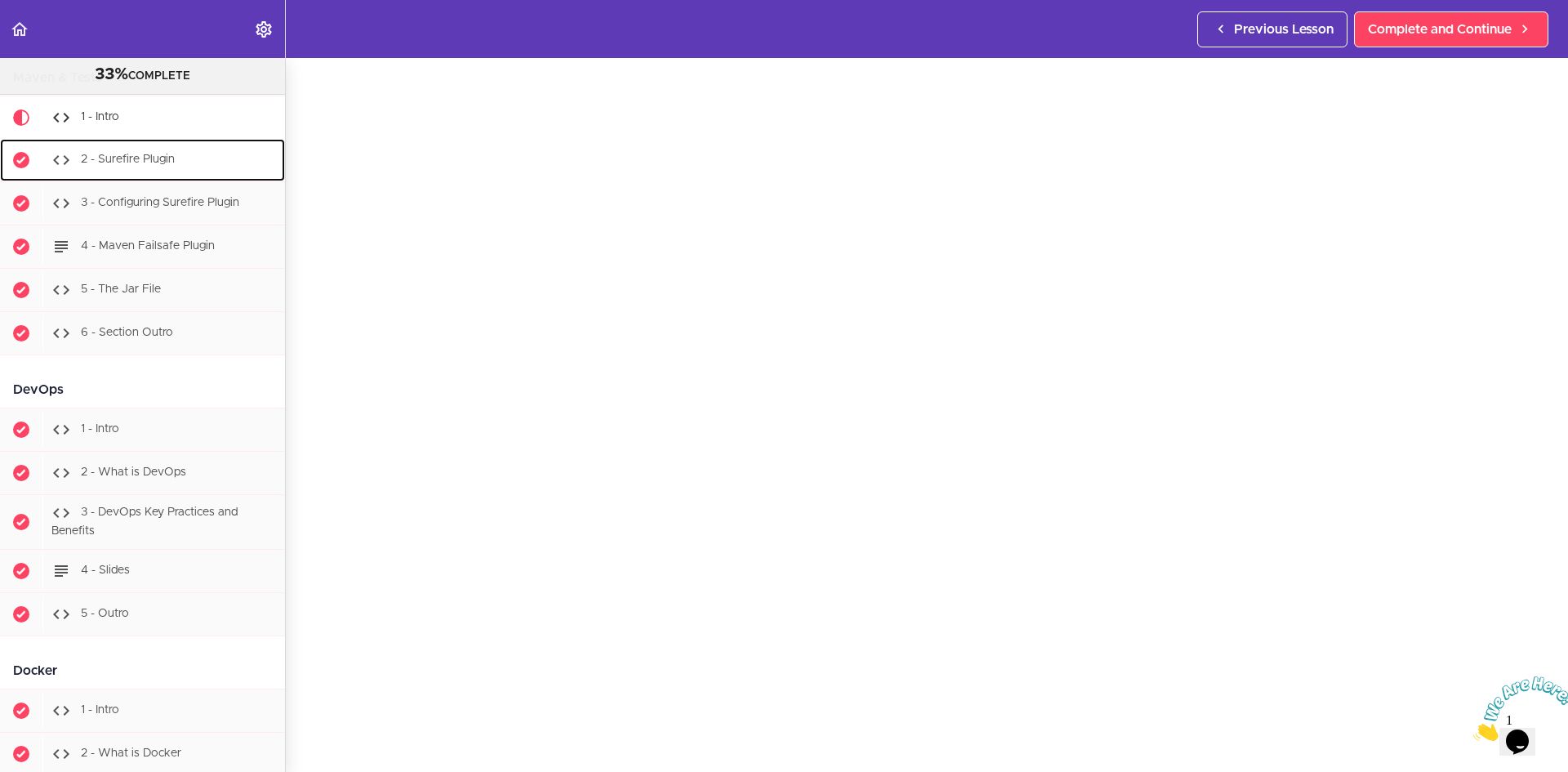 click on "2 - Surefire Plugin" at bounding box center (127, 160) 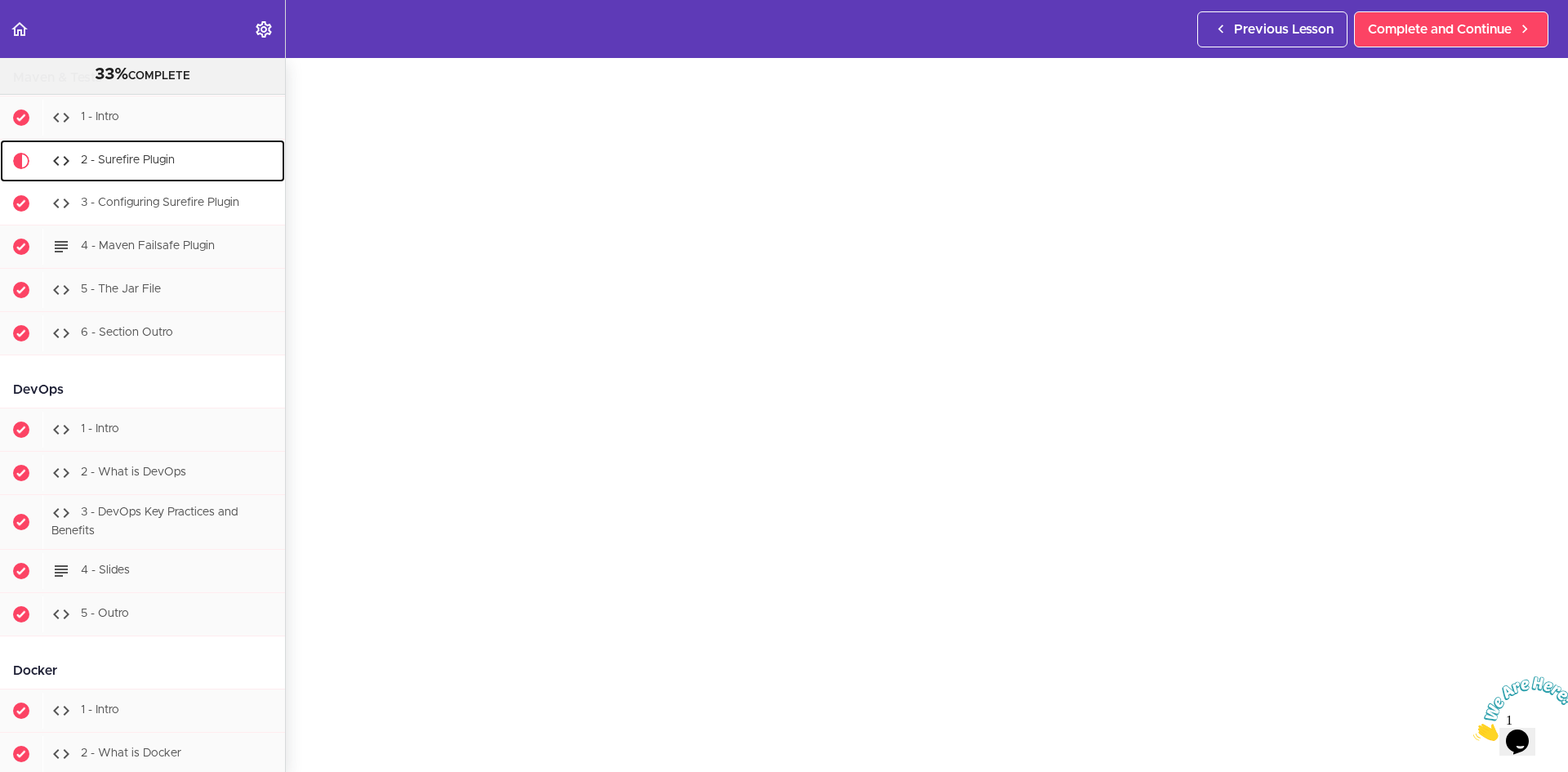 scroll, scrollTop: 0, scrollLeft: 0, axis: both 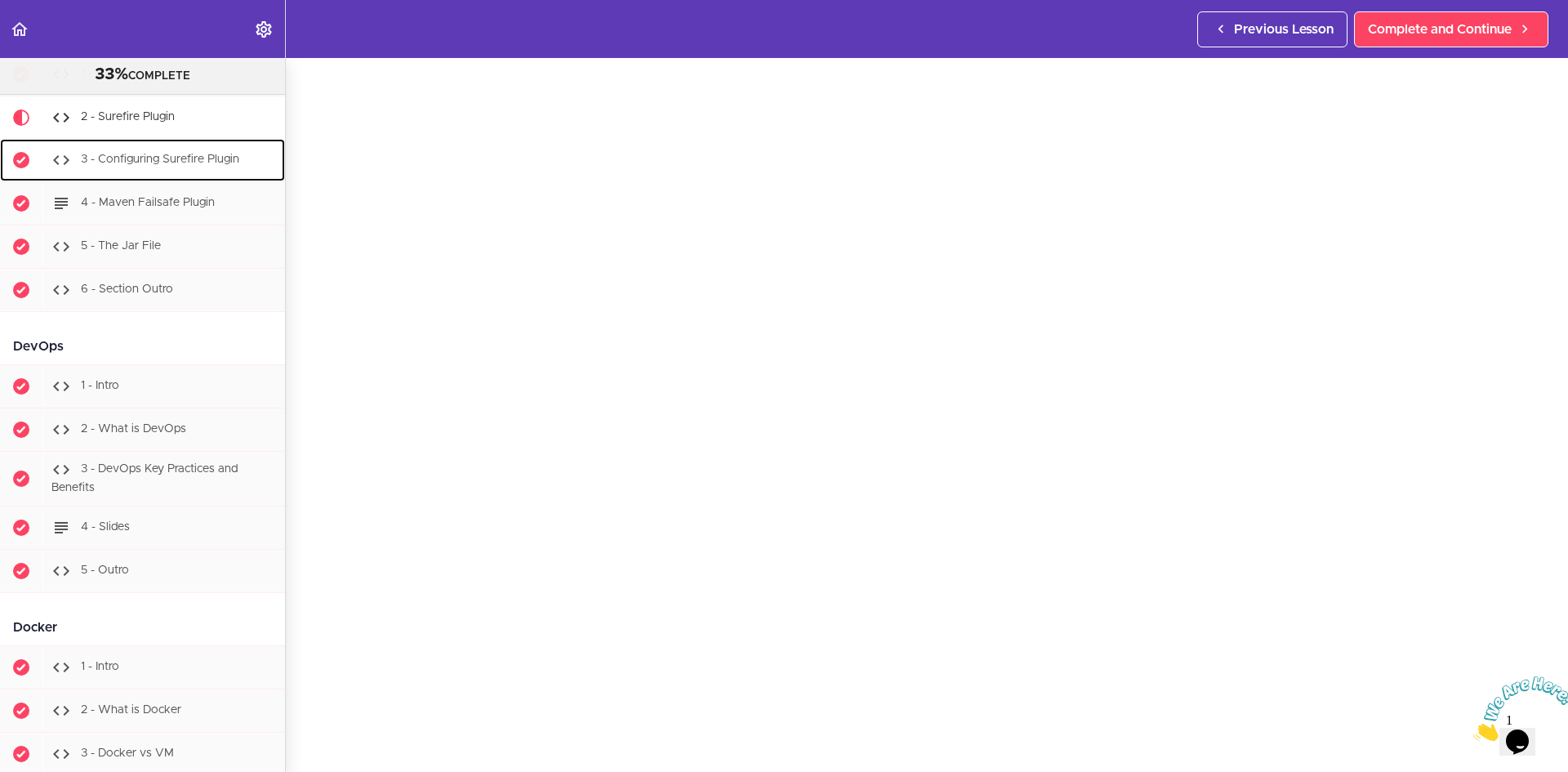 click on "3 - Configuring Surefire Plugin" at bounding box center (160, 160) 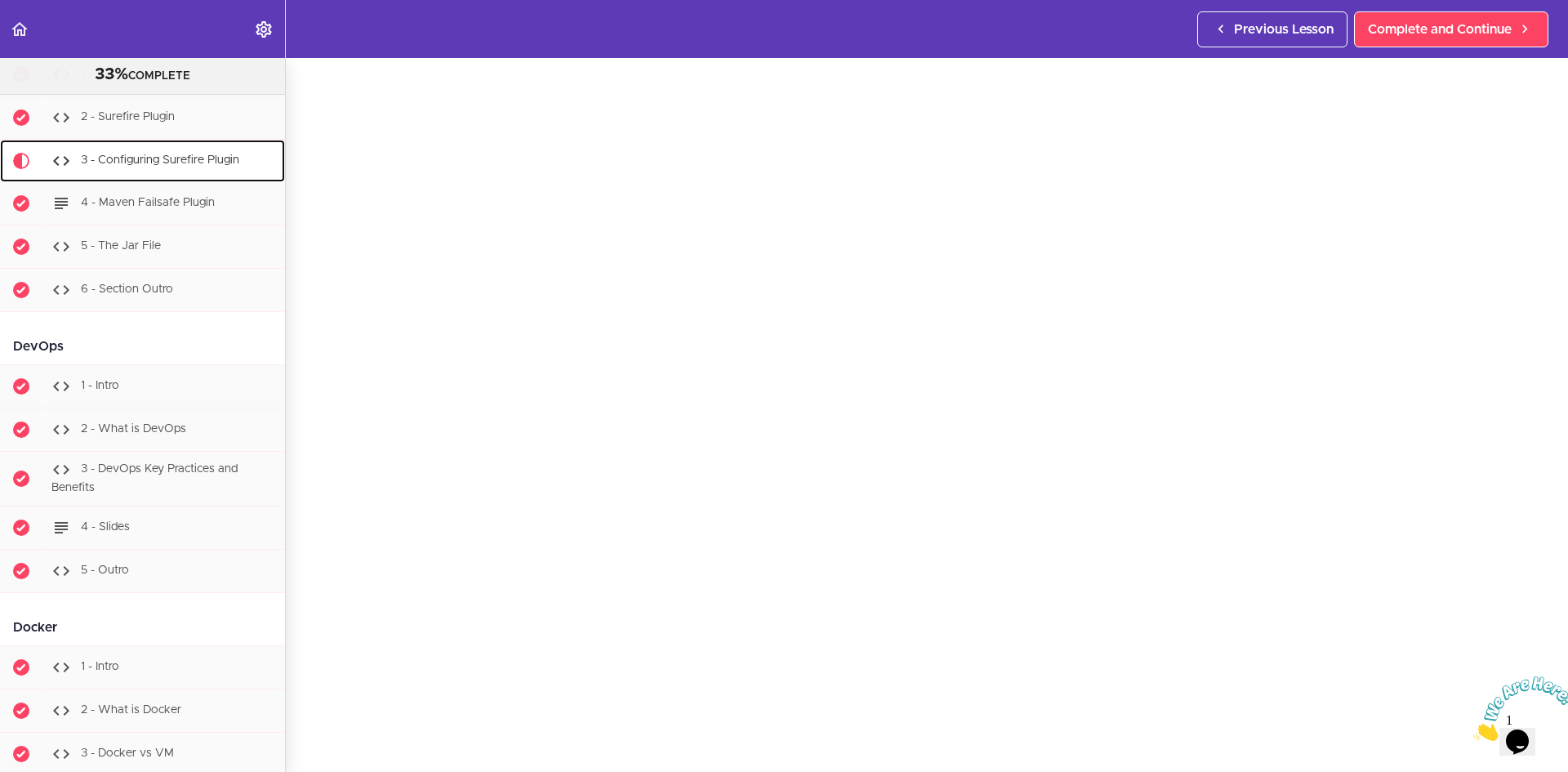 scroll, scrollTop: 0, scrollLeft: 0, axis: both 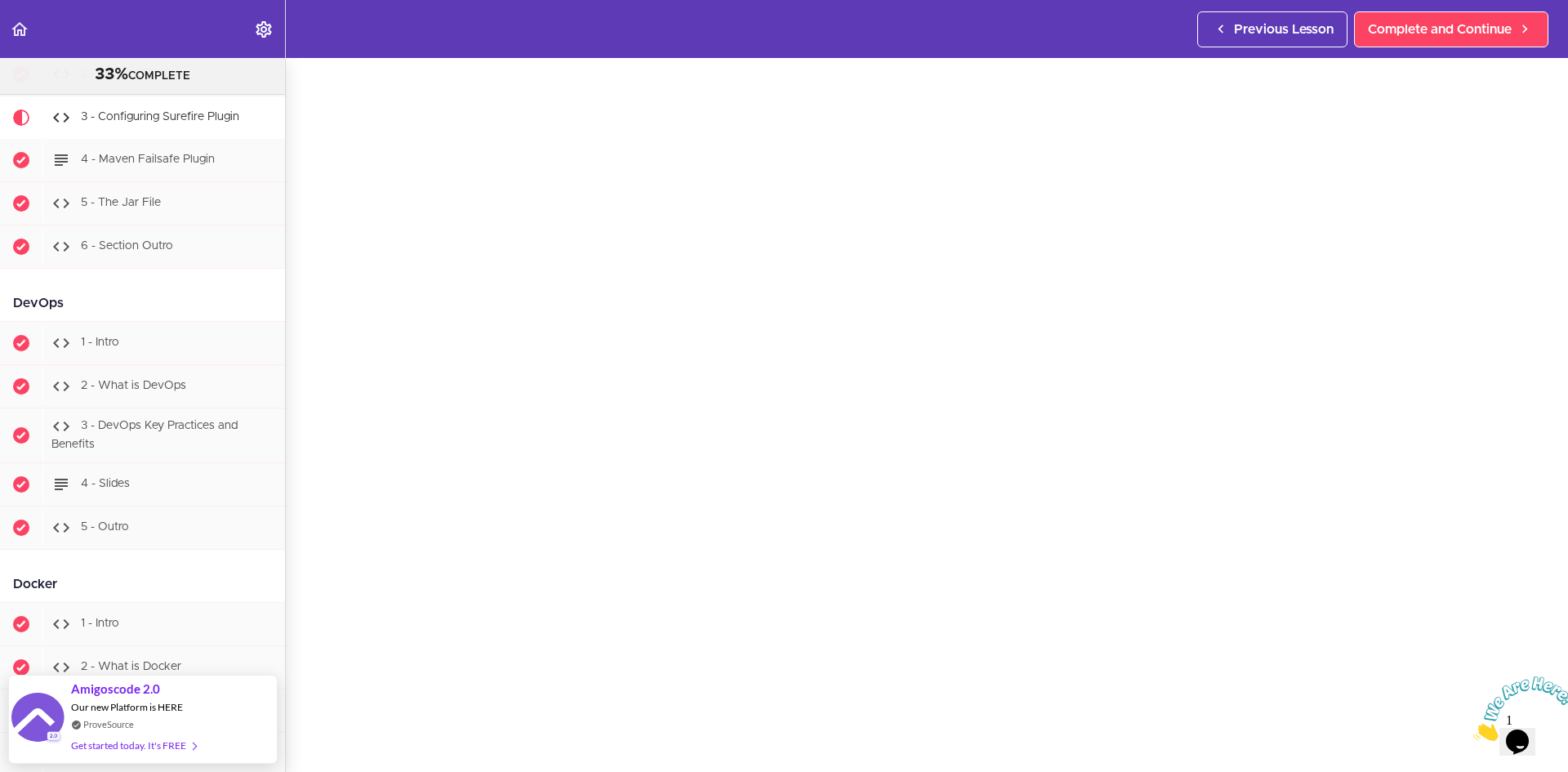 click on "PROFESSIONAL Full Stack Developer
33%
COMPLETE
Java Master Class
1 - Java Master Class
Full Stack Professional Plus" at bounding box center (784, 415) 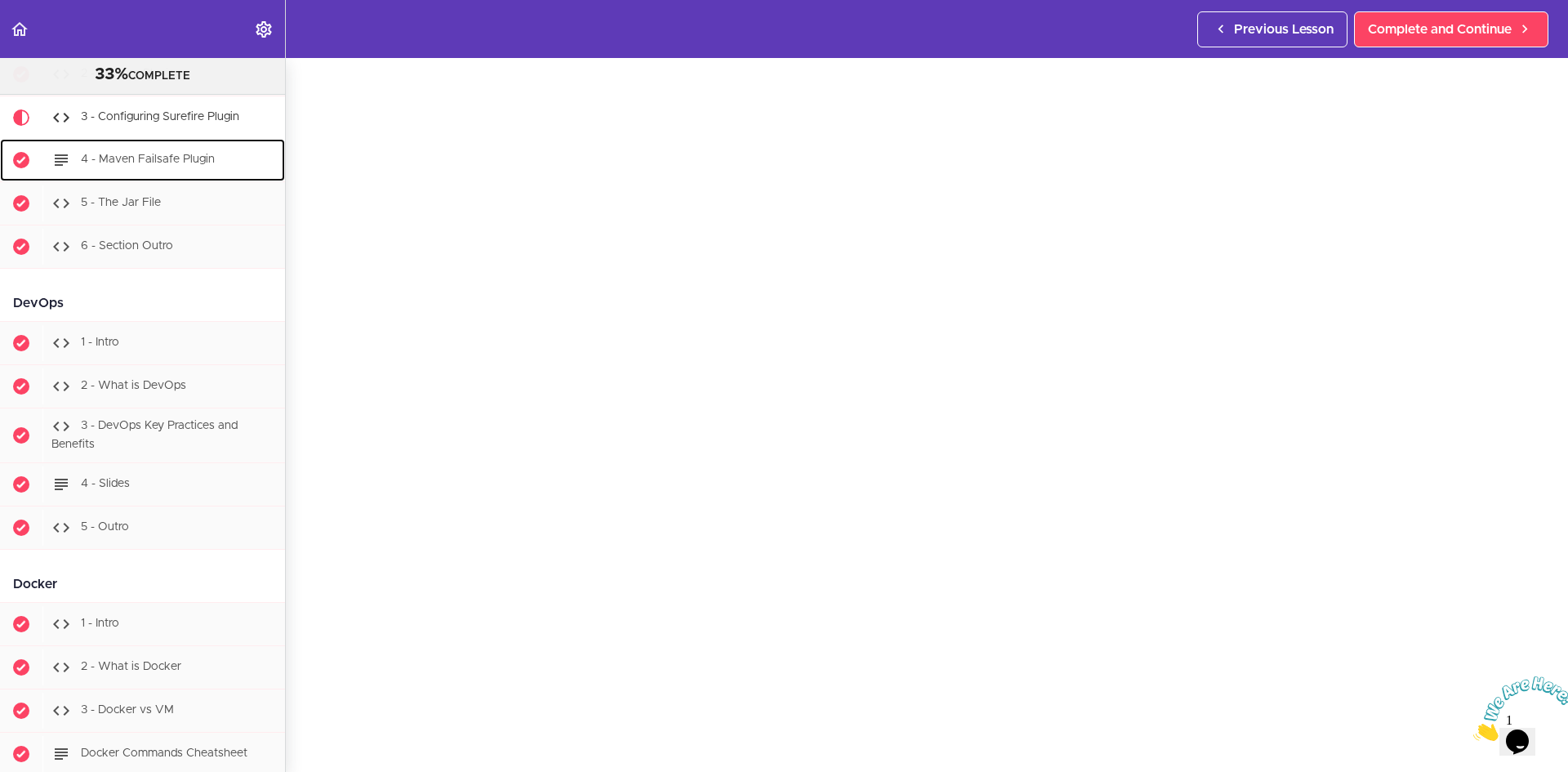 click on "4 - Maven Failsafe Plugin" at bounding box center (148, 160) 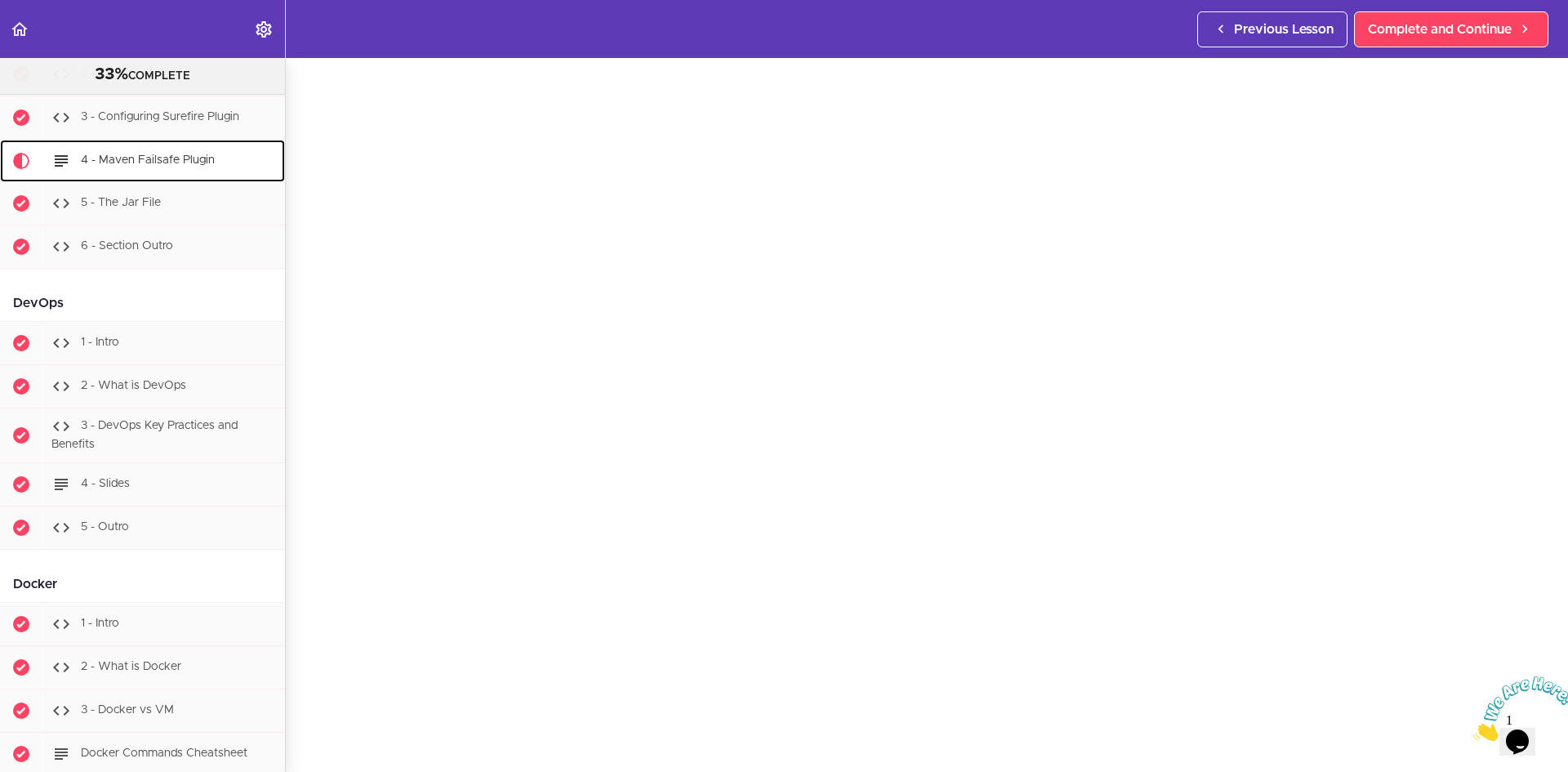scroll, scrollTop: 0, scrollLeft: 0, axis: both 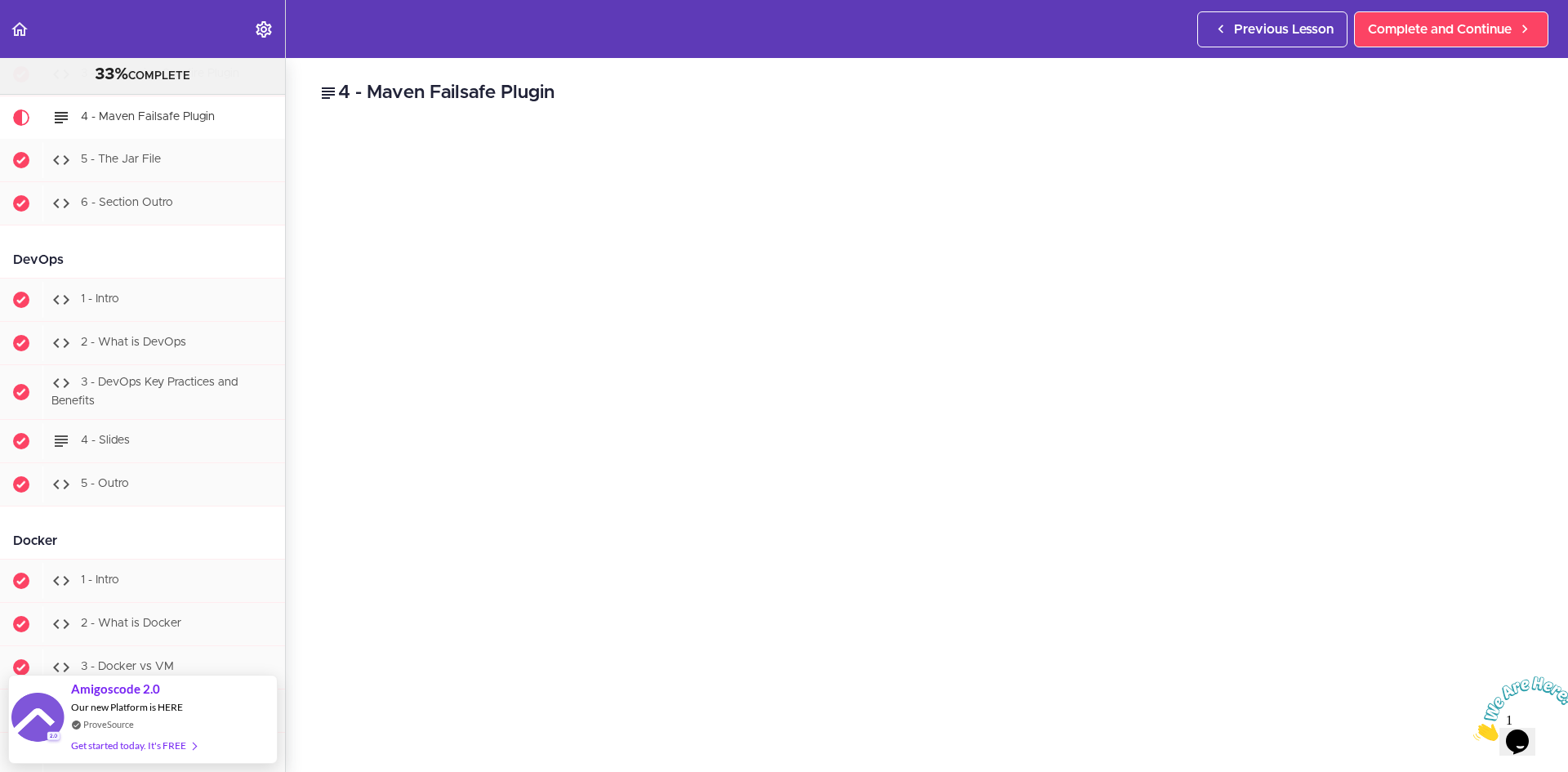 click on "4 - Maven Failsafe Plugin
https://docs.spring.io/spring-boot/docs/current/maven-plugin/reference/htmlsingle/#integration-tests
Complete and Continue
1 - Follow us on     LinkedIn
2 - Subscribe to our Newsletter" at bounding box center (927, 415) 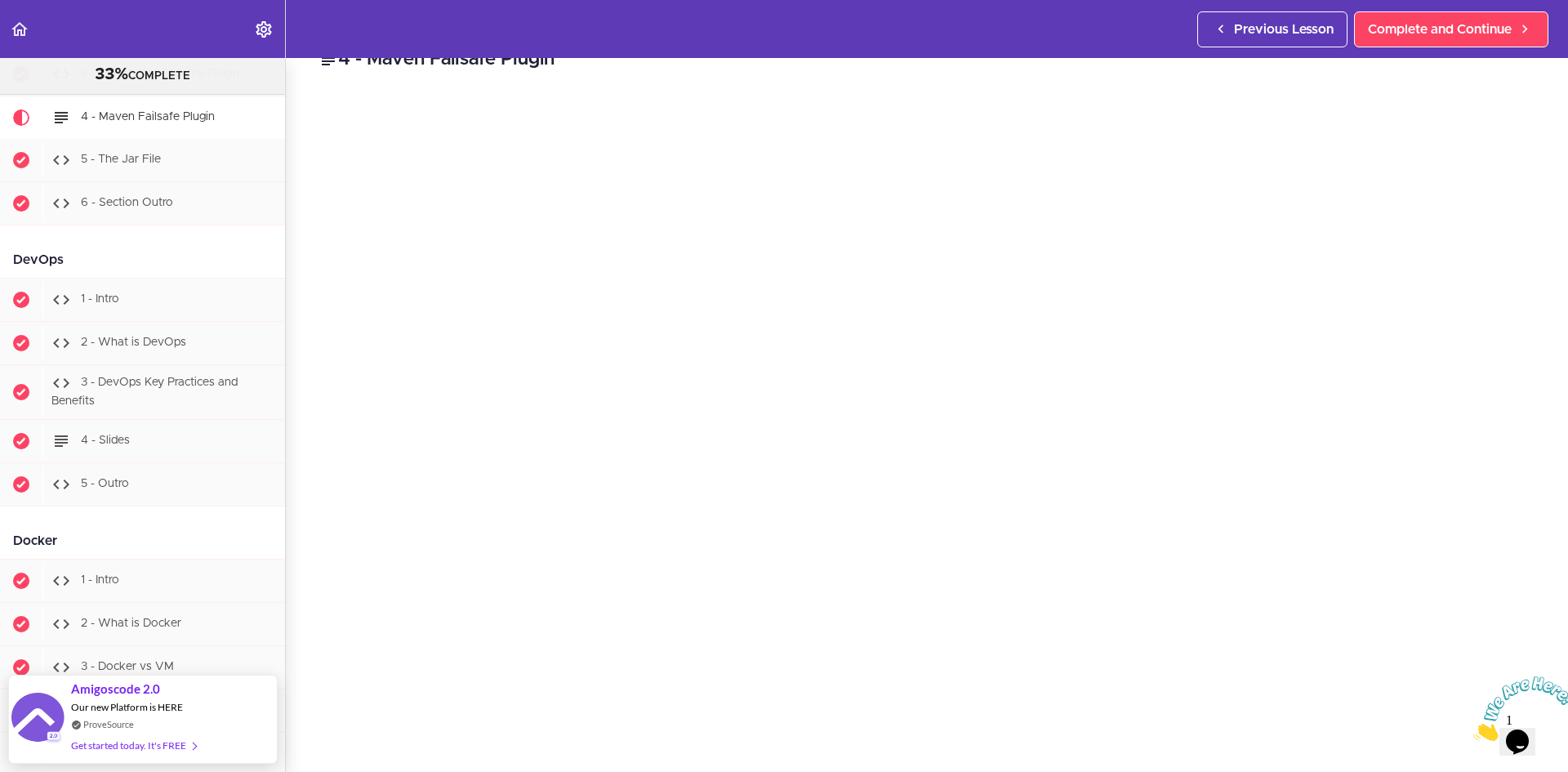scroll, scrollTop: 35, scrollLeft: 0, axis: vertical 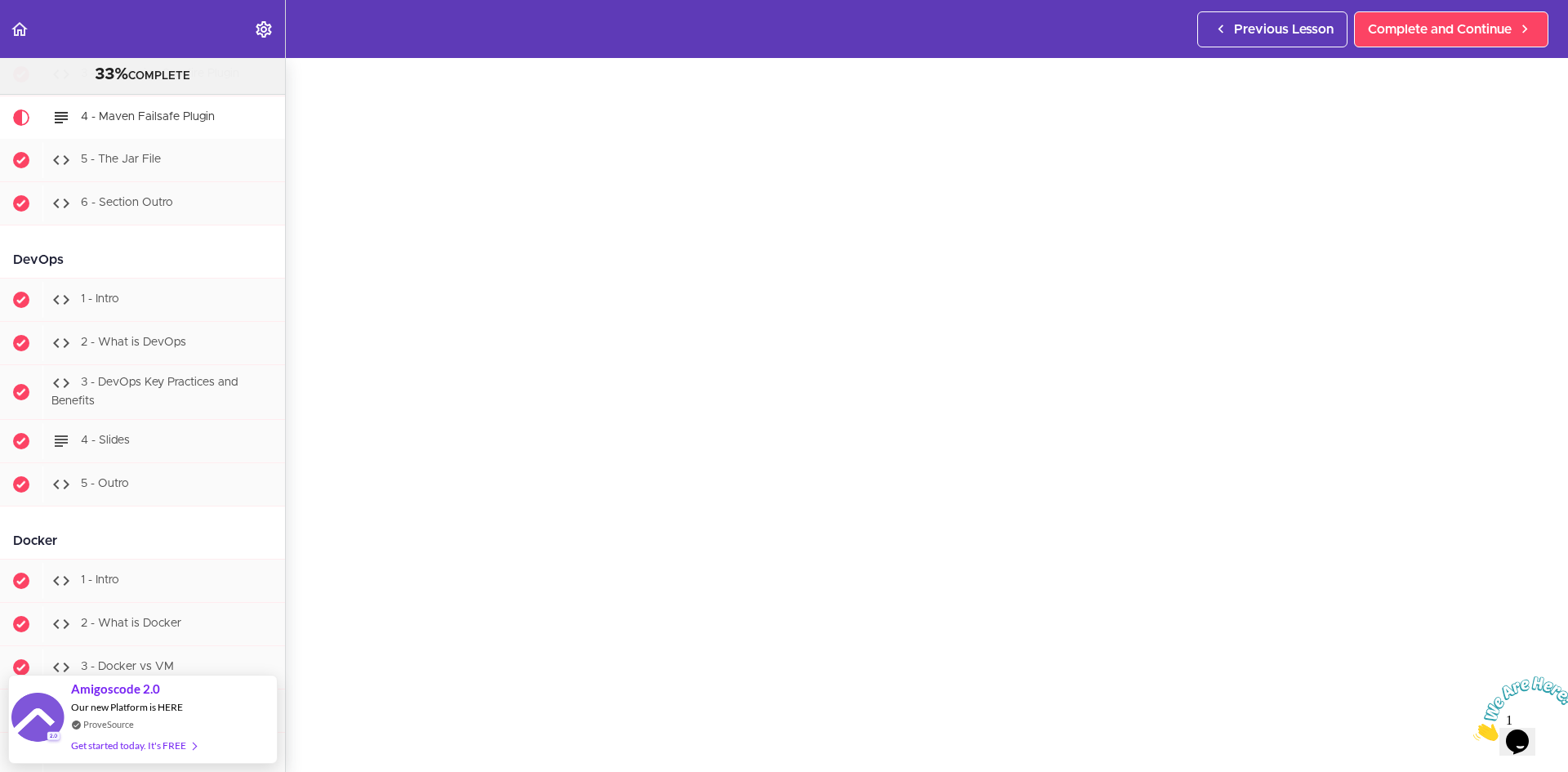 click on "4 - Maven Failsafe Plugin
https://docs.spring.io/spring-boot/docs/current/maven-plugin/reference/htmlsingle/#integration-tests
Complete and Continue
1 - Follow us on     LinkedIn
2 - Subscribe to our Newsletter" at bounding box center (927, 346) 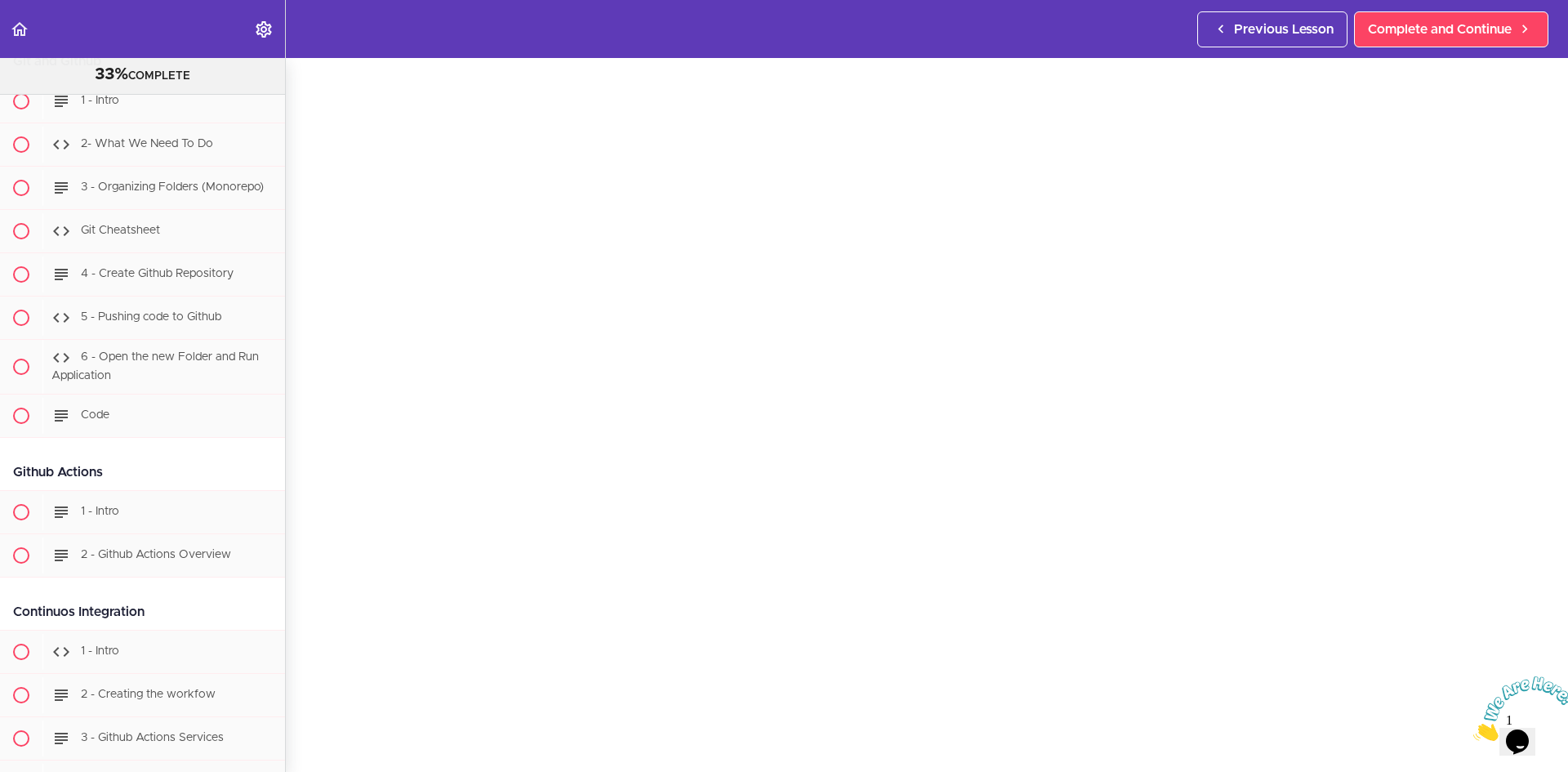 scroll, scrollTop: 13661, scrollLeft: 0, axis: vertical 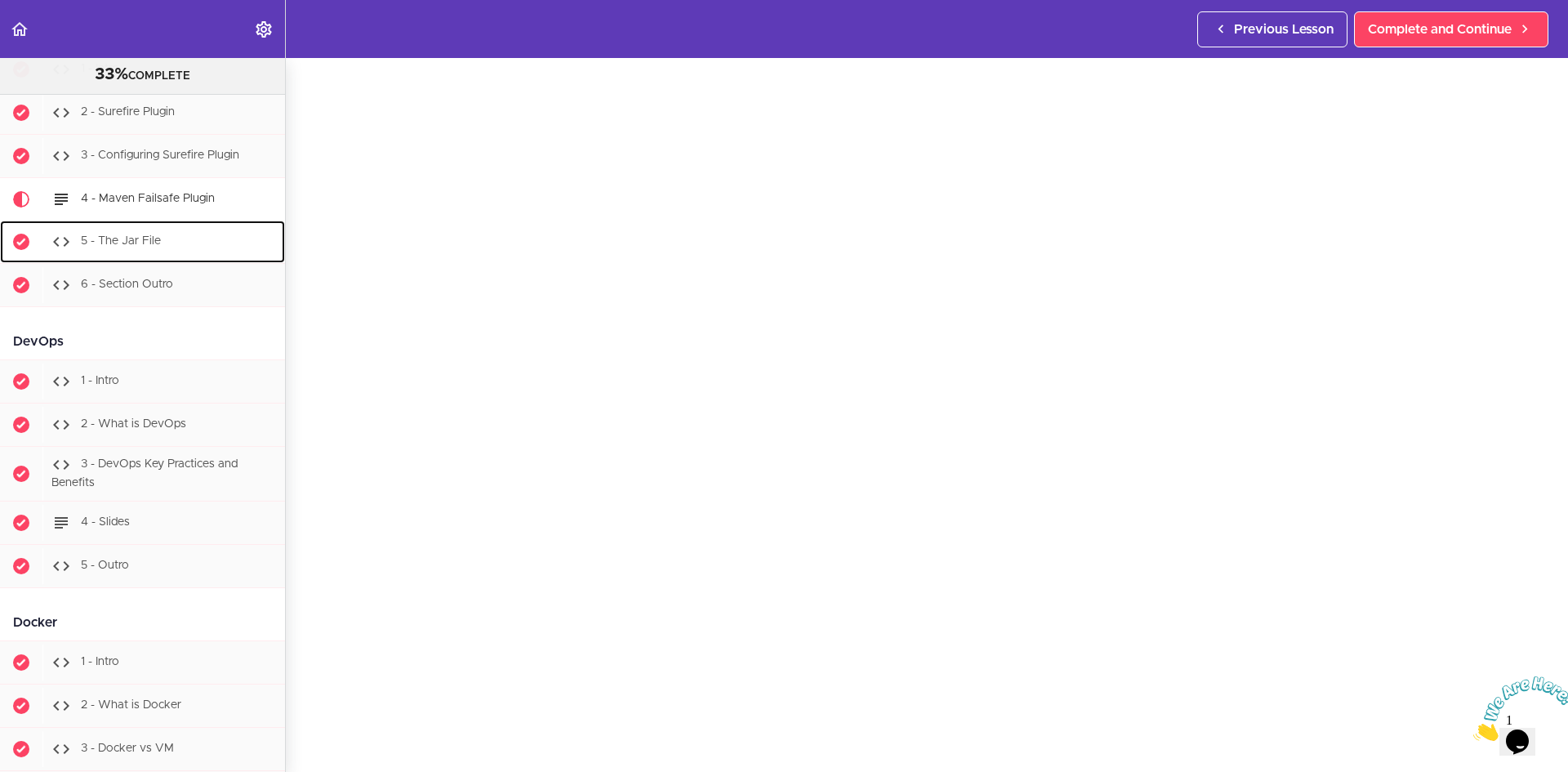 click on "5 - The Jar File" at bounding box center [121, 242] 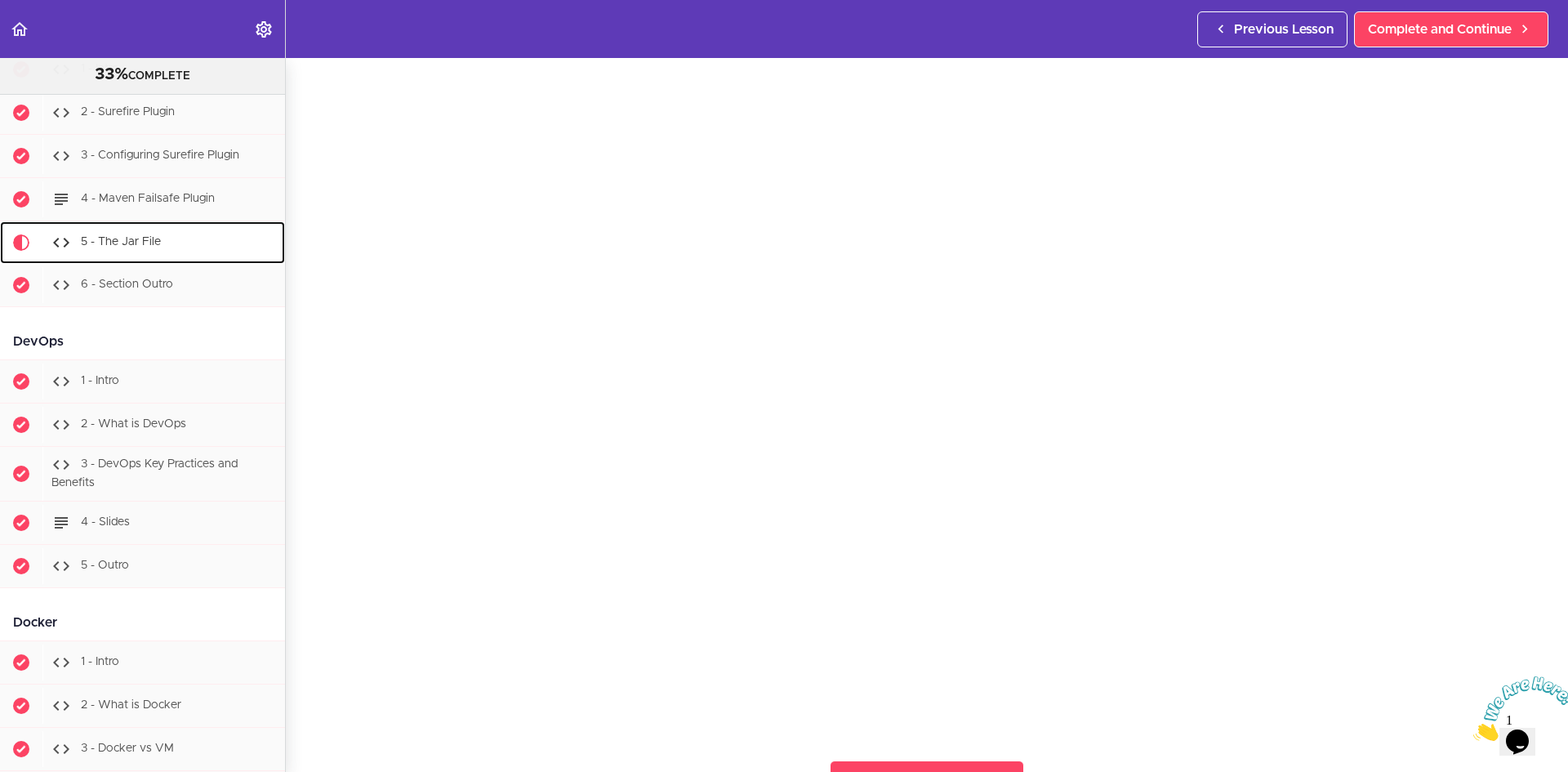 scroll, scrollTop: 0, scrollLeft: 0, axis: both 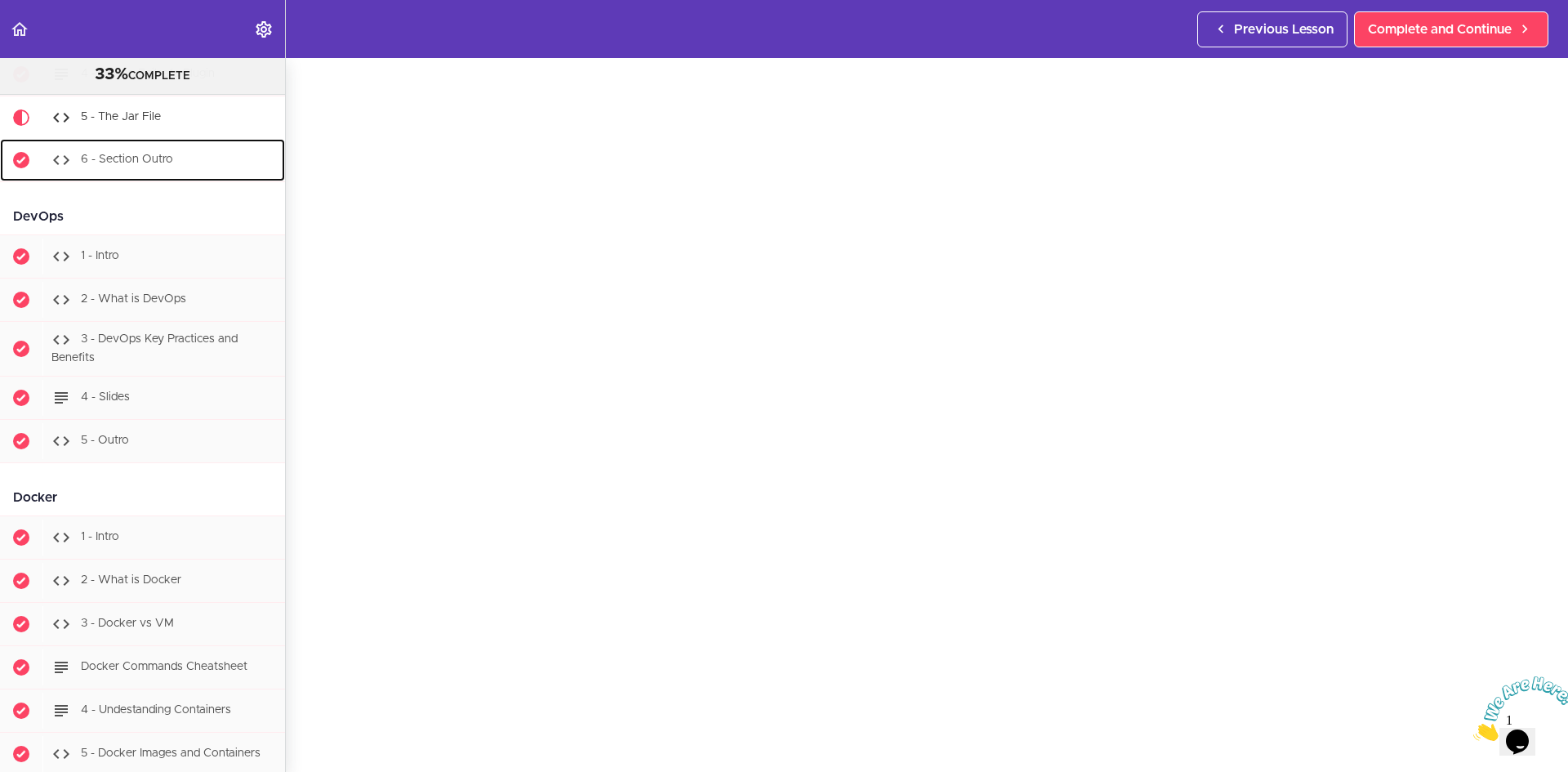 click on "6 - Section Outro" at bounding box center (127, 160) 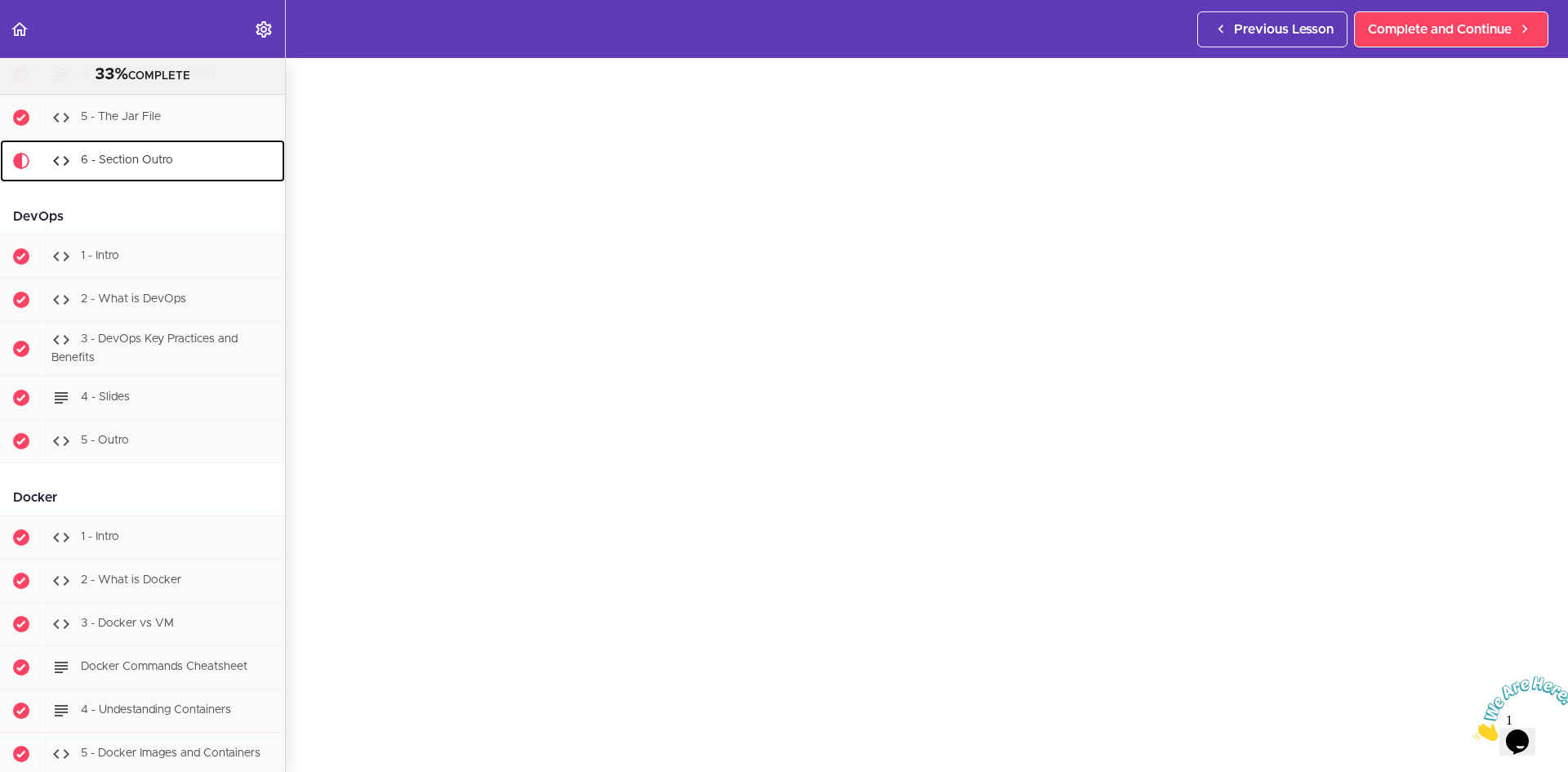 scroll, scrollTop: 0, scrollLeft: 0, axis: both 